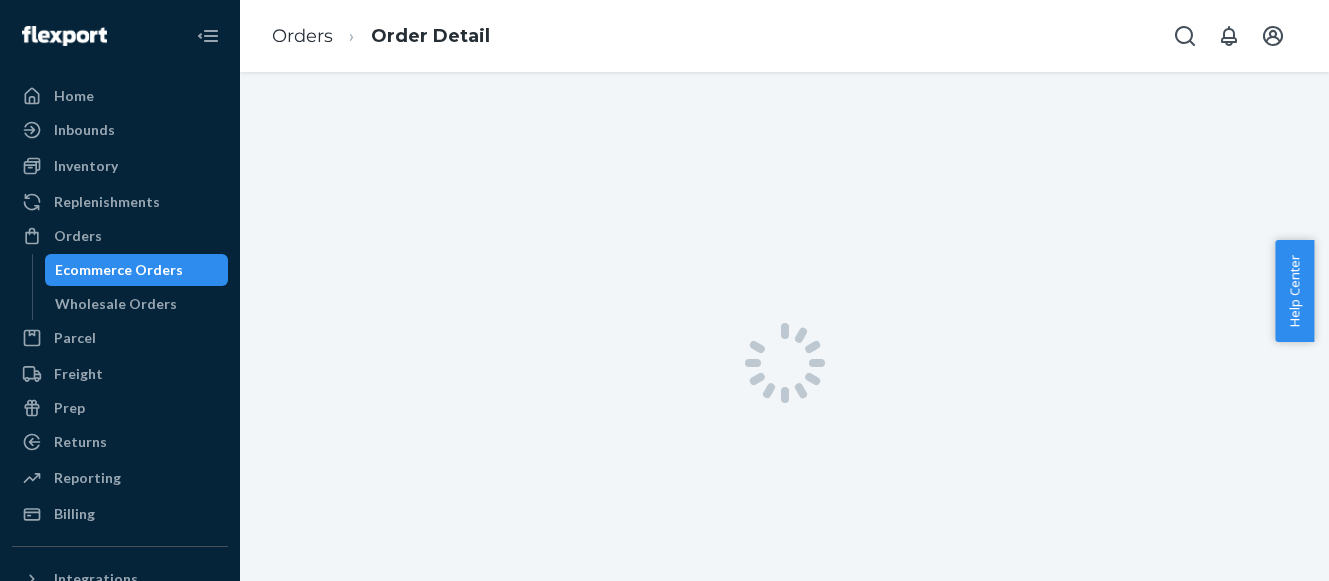 scroll, scrollTop: 0, scrollLeft: 0, axis: both 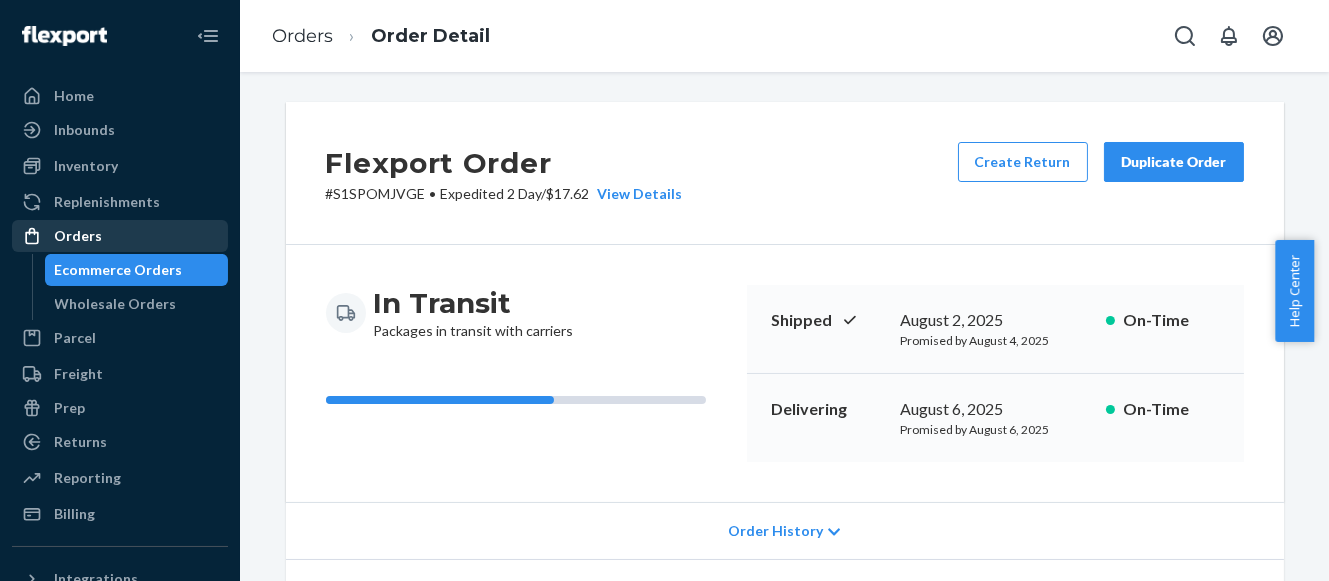 click on "Orders" at bounding box center (120, 236) 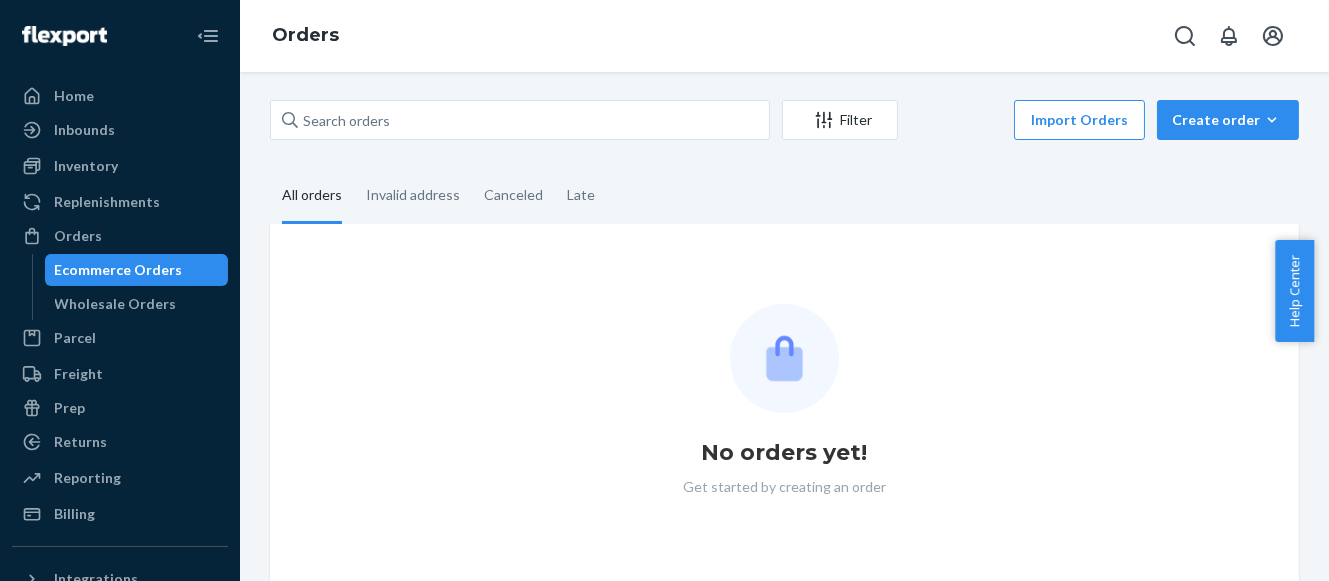 scroll, scrollTop: 0, scrollLeft: 0, axis: both 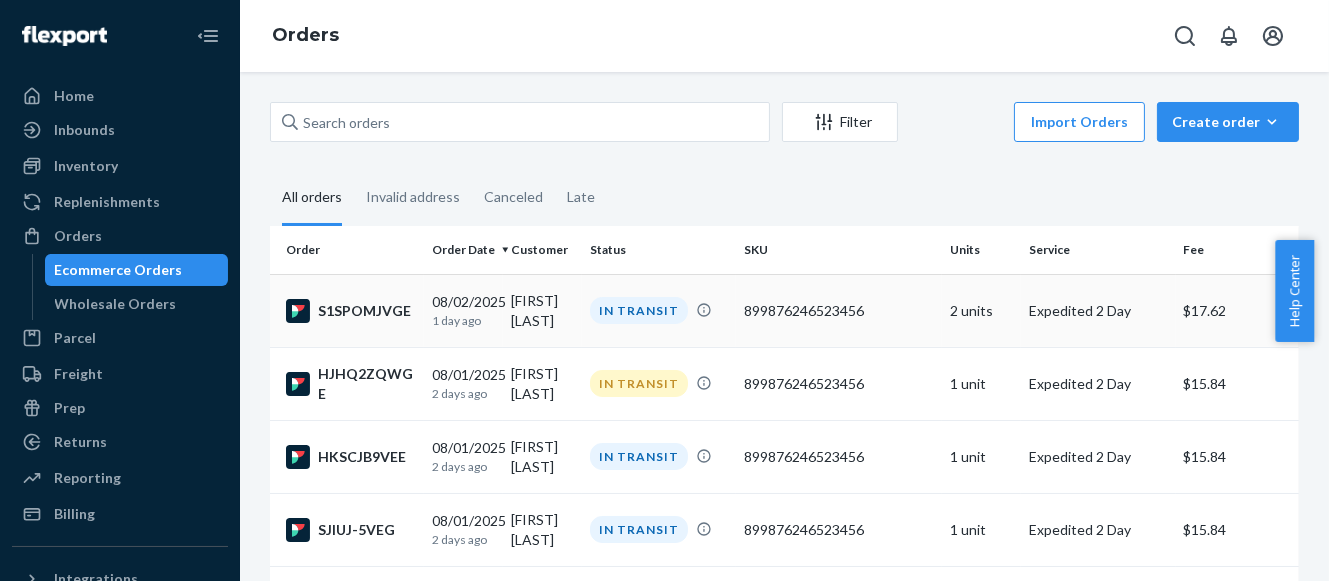 click on "IN TRANSIT" at bounding box center (639, 310) 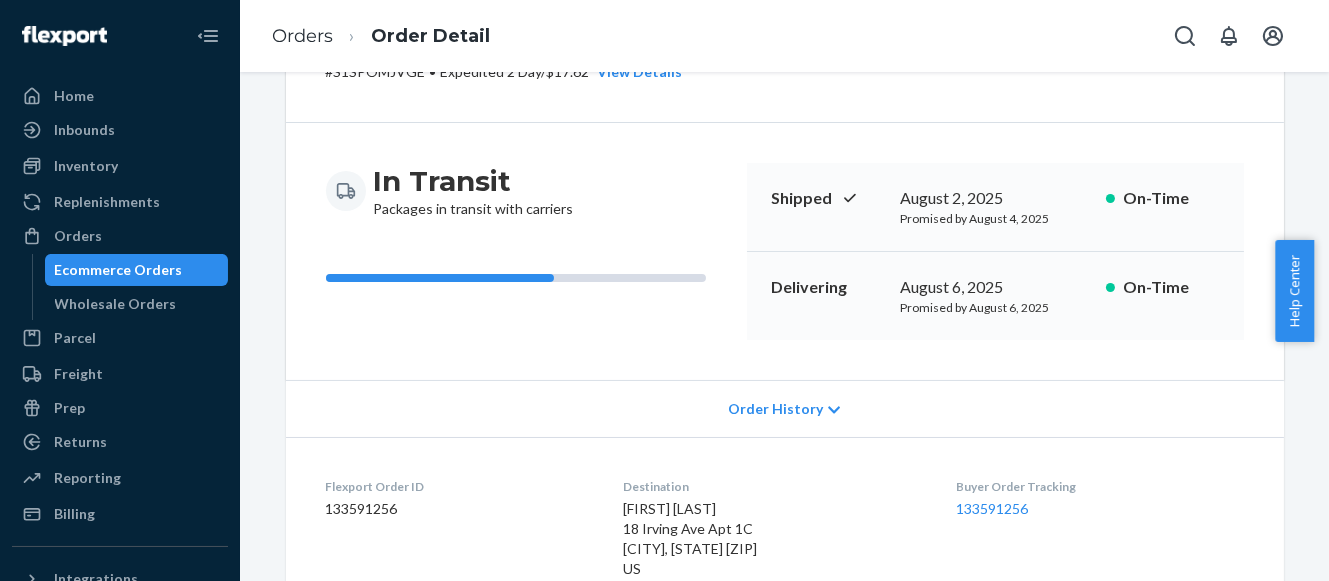 scroll, scrollTop: 584, scrollLeft: 0, axis: vertical 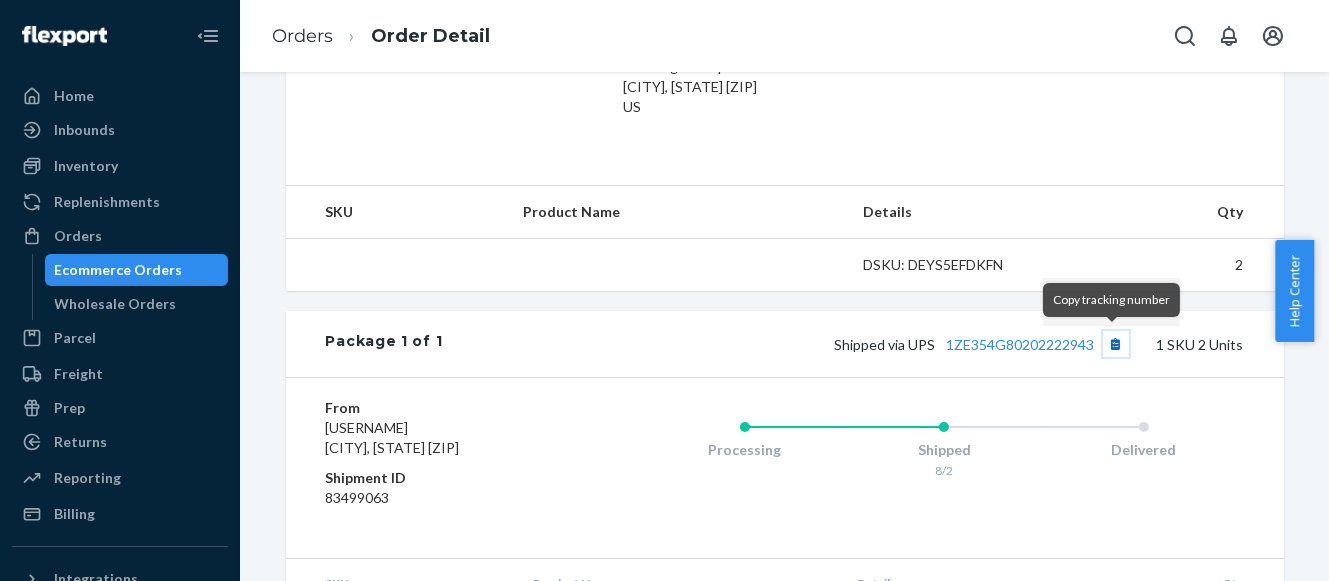 click at bounding box center (1116, 344) 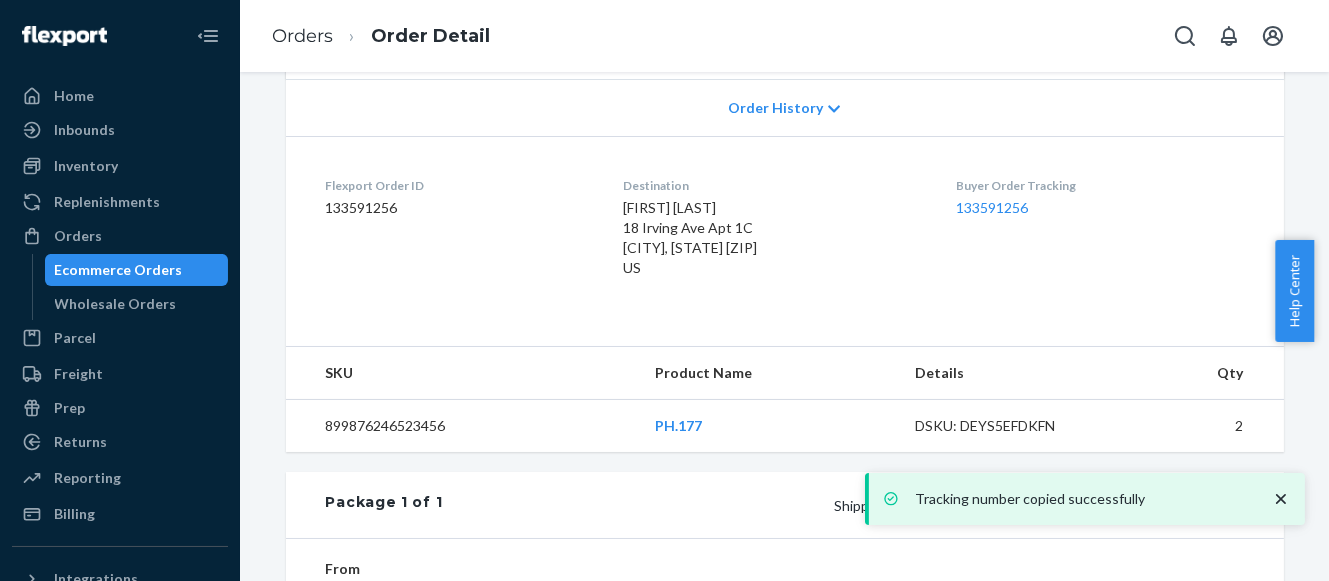scroll, scrollTop: 389, scrollLeft: 0, axis: vertical 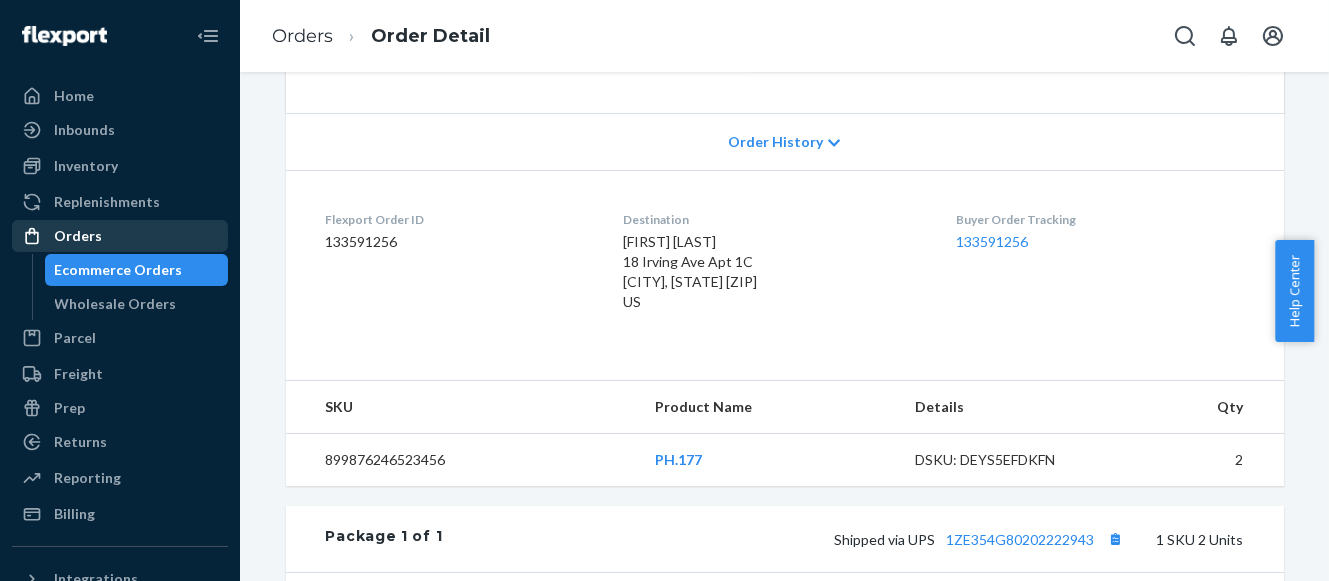 click on "Orders" at bounding box center [120, 236] 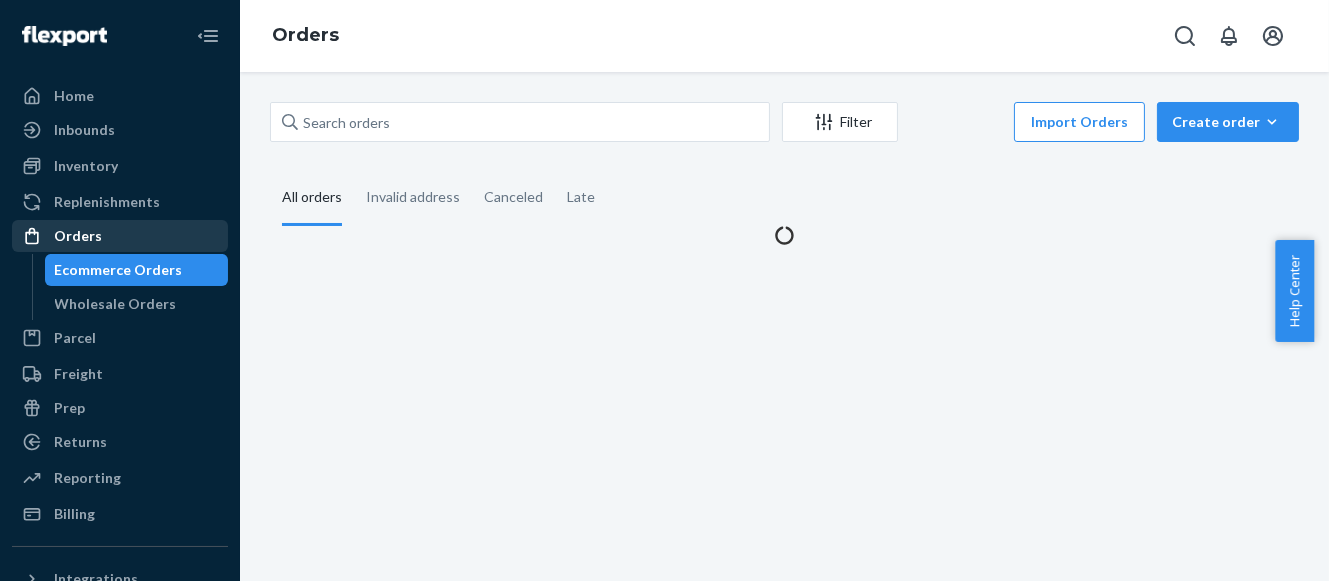 scroll, scrollTop: 0, scrollLeft: 0, axis: both 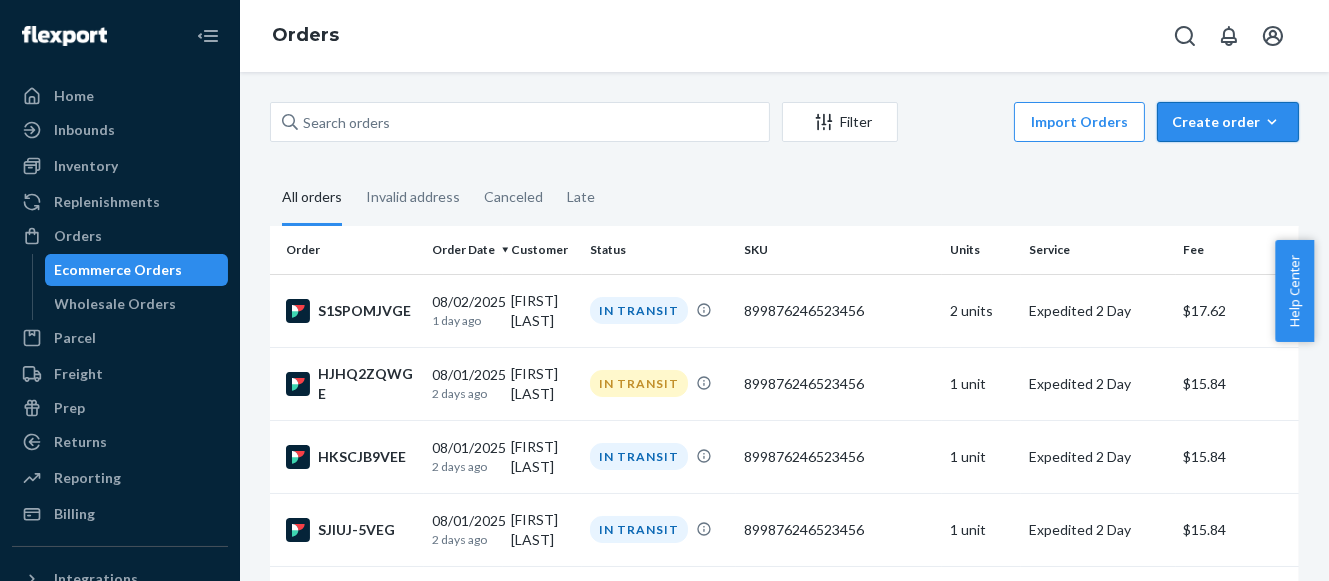 click on "Create order Ecommerce order Removal order" at bounding box center [1228, 122] 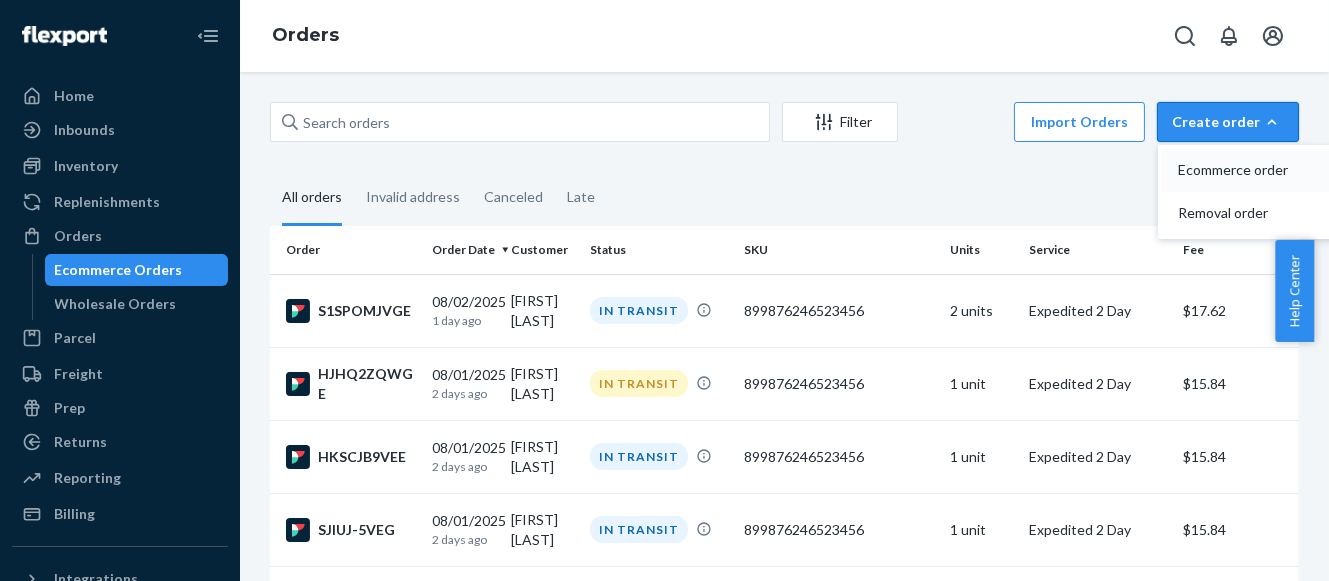 click on "Ecommerce order" at bounding box center (1240, 170) 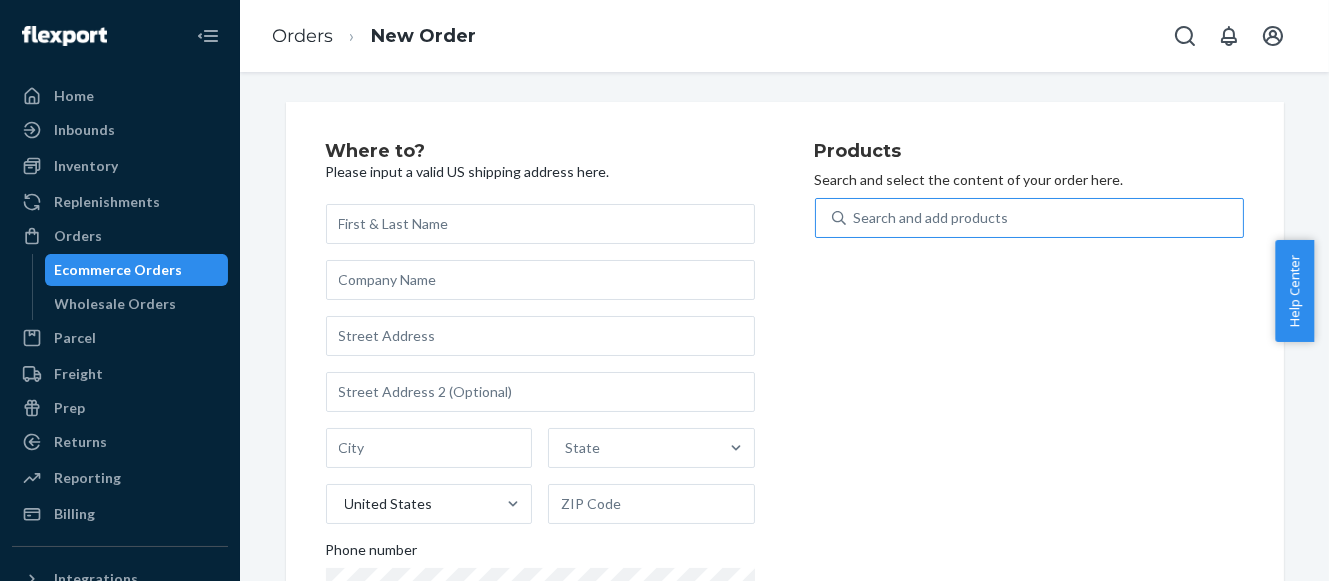 click on "Search and add products" at bounding box center [931, 218] 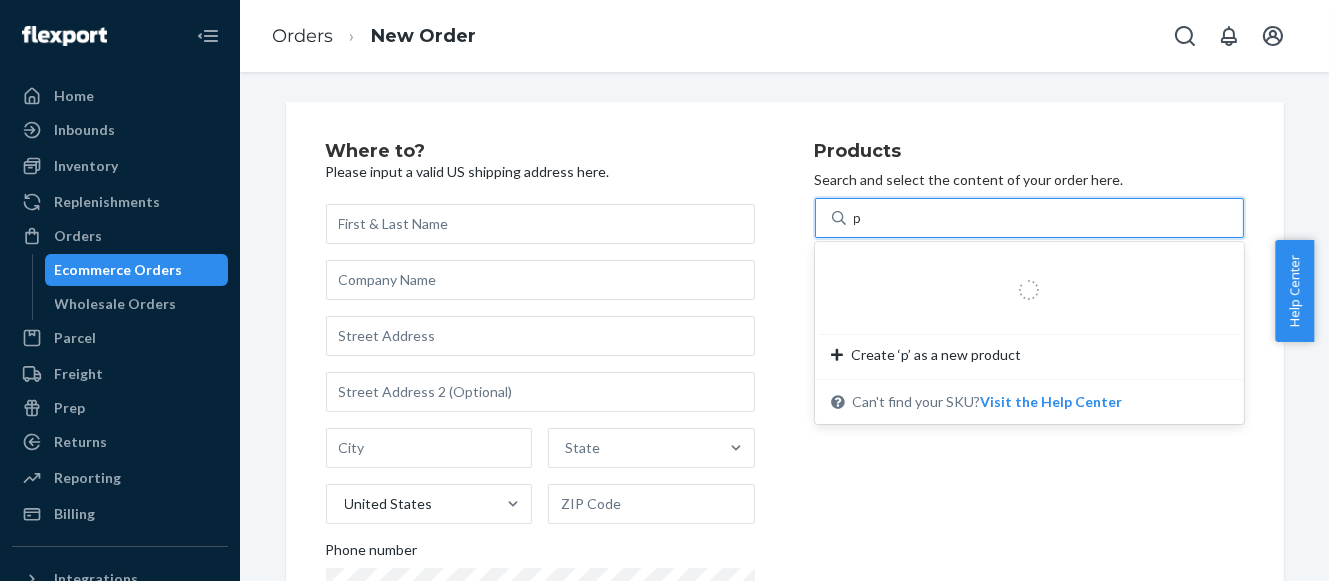 type on "ph" 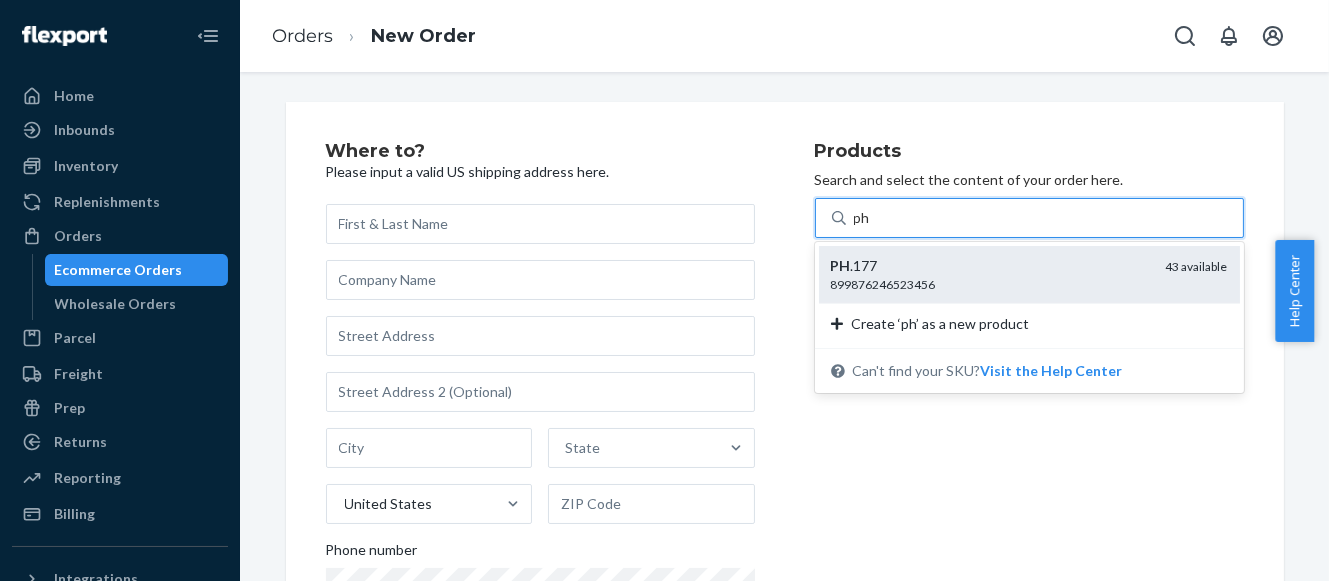 click on "899876246523456" at bounding box center [990, 284] 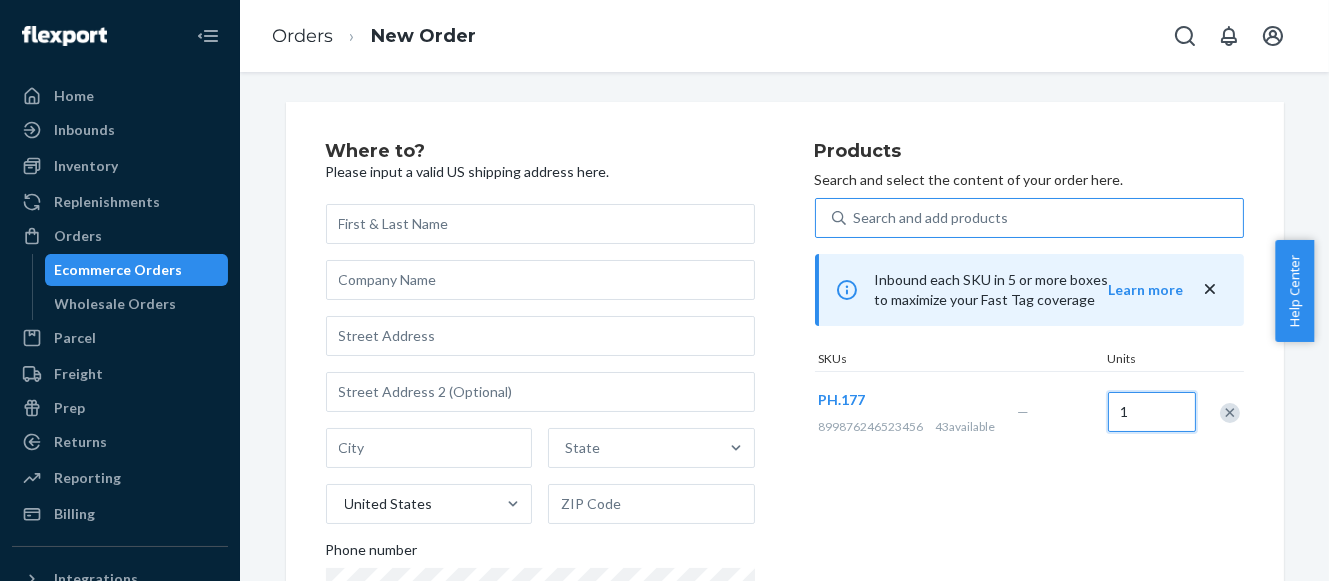 click on "1" at bounding box center (1152, 412) 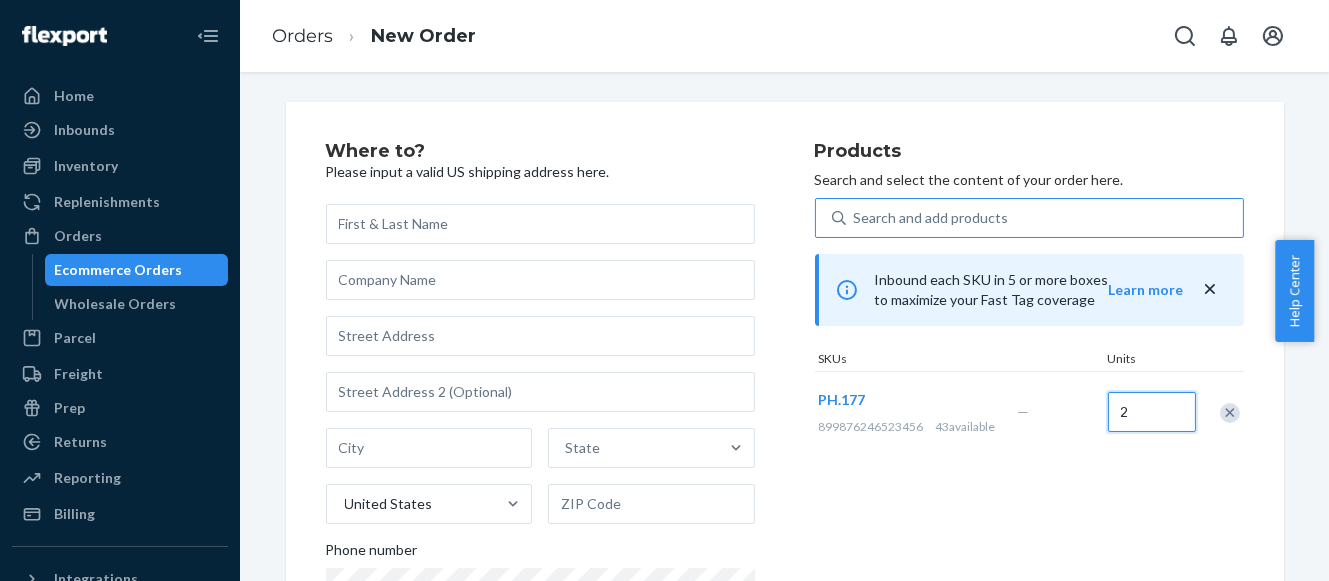 type on "2" 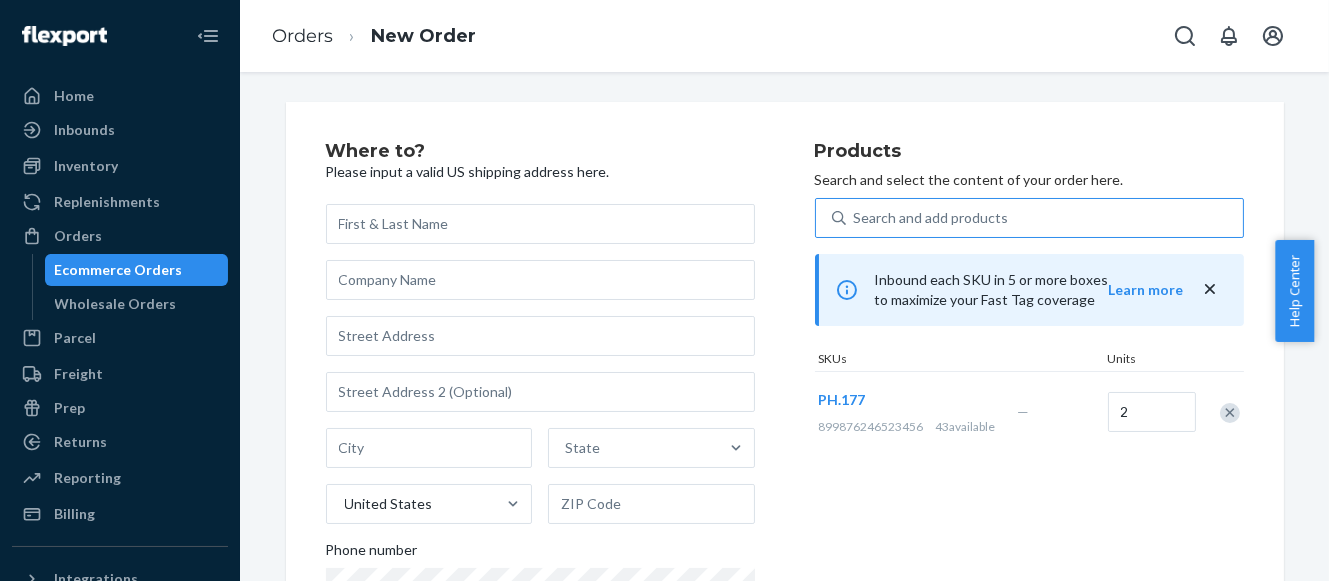click on "Products Search and select the content of your order here. Search and add products Inbound each SKU in 5 or more boxes to maximize your Fast Tag coverage Learn more SKUs Units PH.177 899876246523456 43  available — 2" at bounding box center [1029, 411] 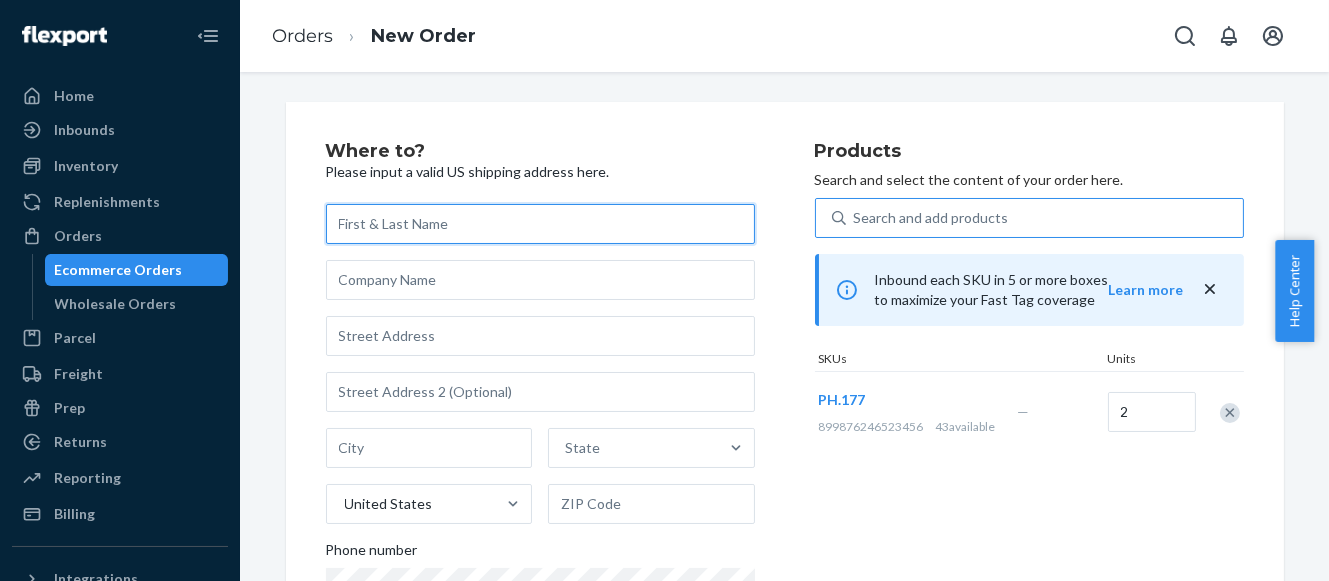 click at bounding box center [540, 224] 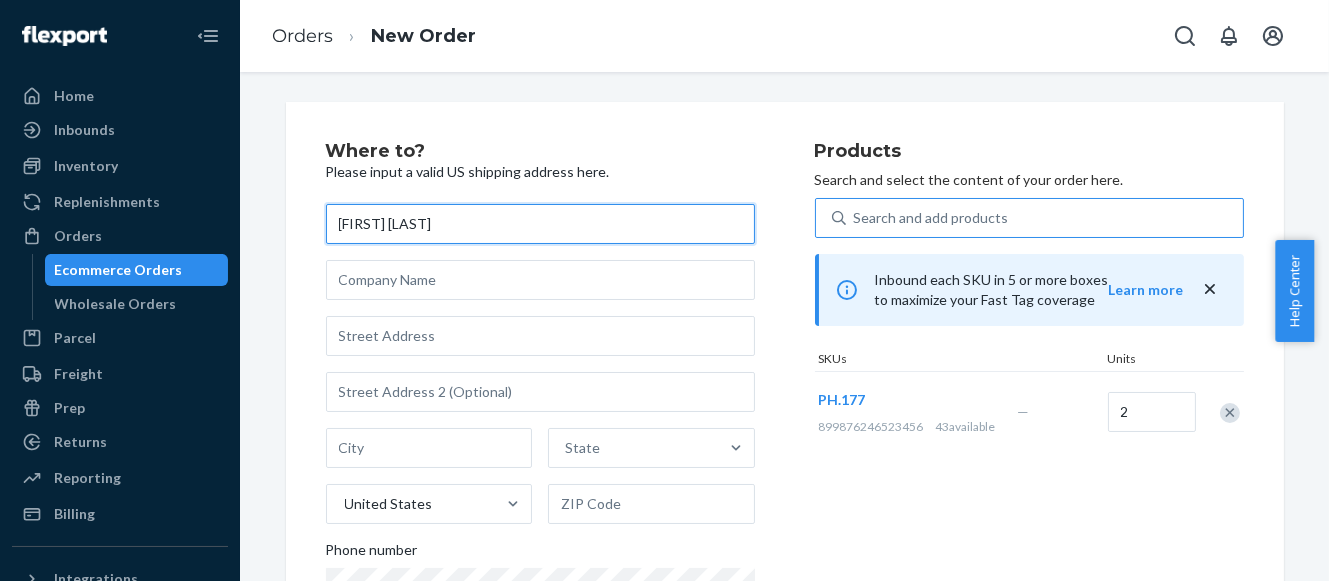 type on "[FIRST] [LAST]" 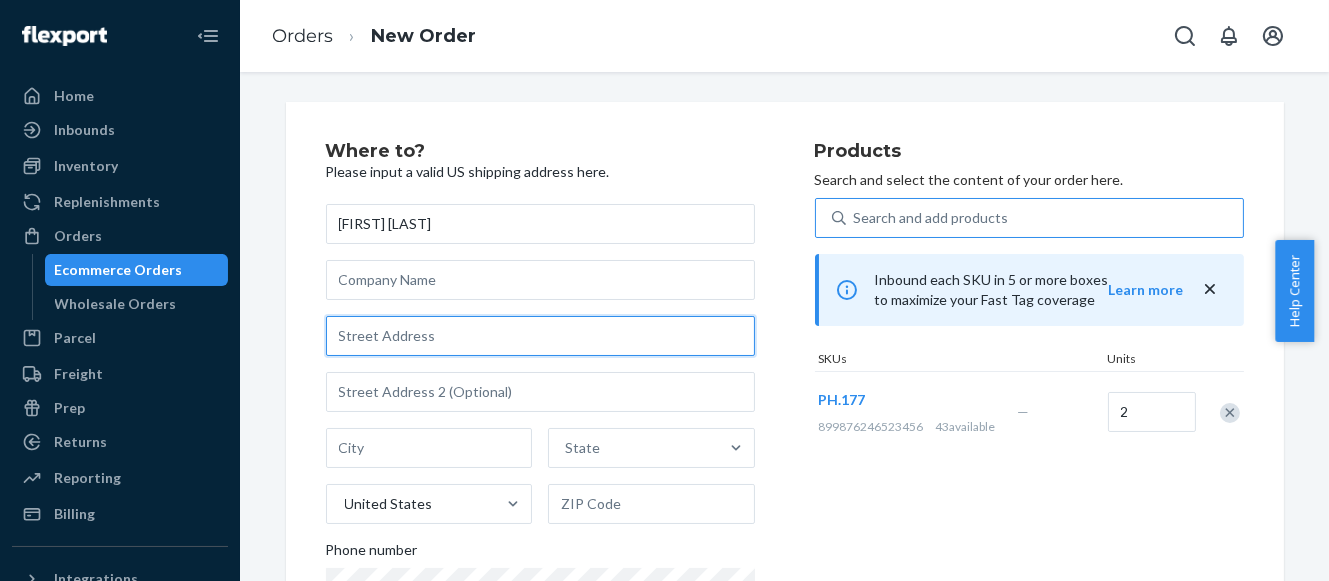 click at bounding box center (540, 336) 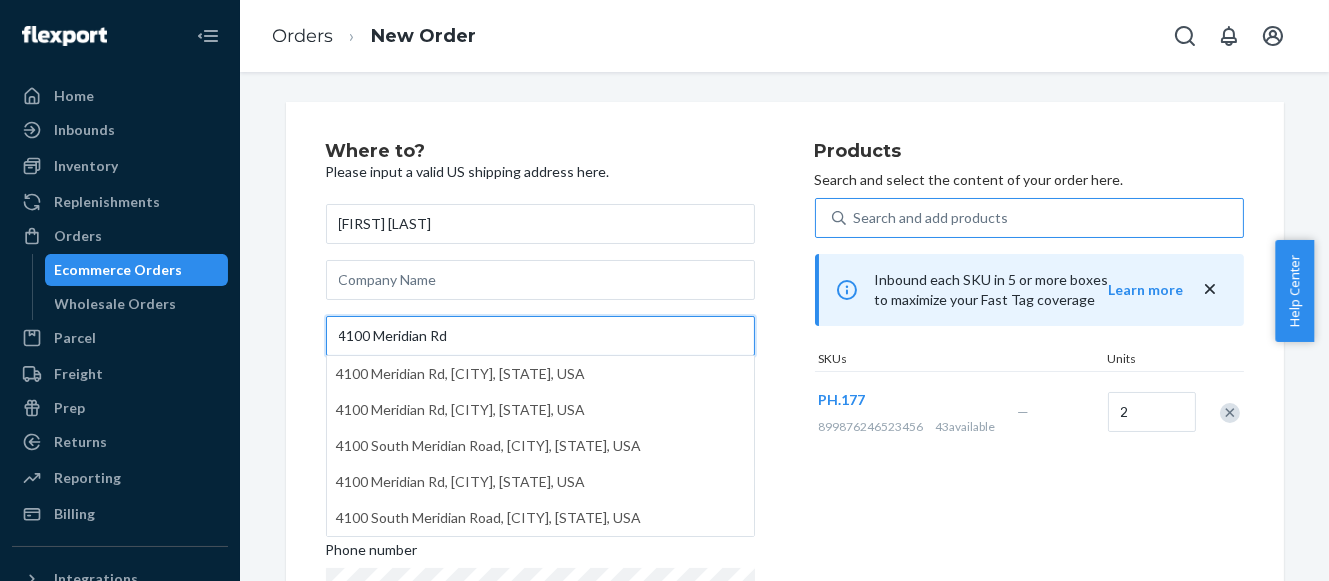 type on "4100 Meridian Rd" 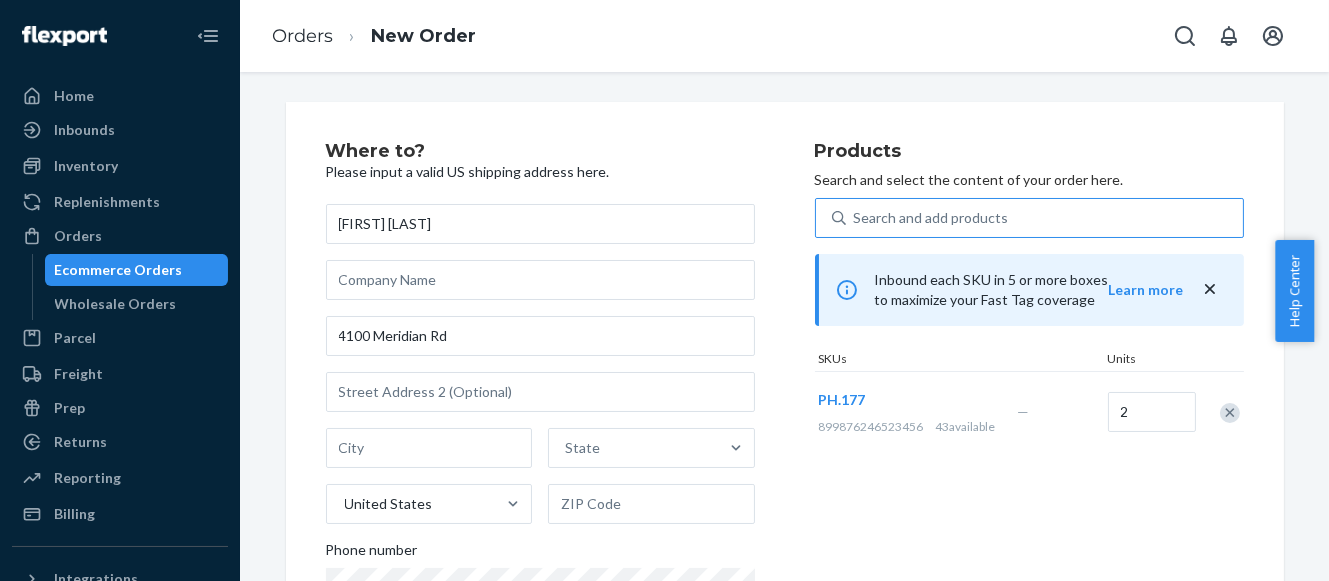 click on "Where to? Please input a valid US shipping address here. [FIRST] [LAST] 4100 Meridian Rd State United States Phone number" at bounding box center (570, 411) 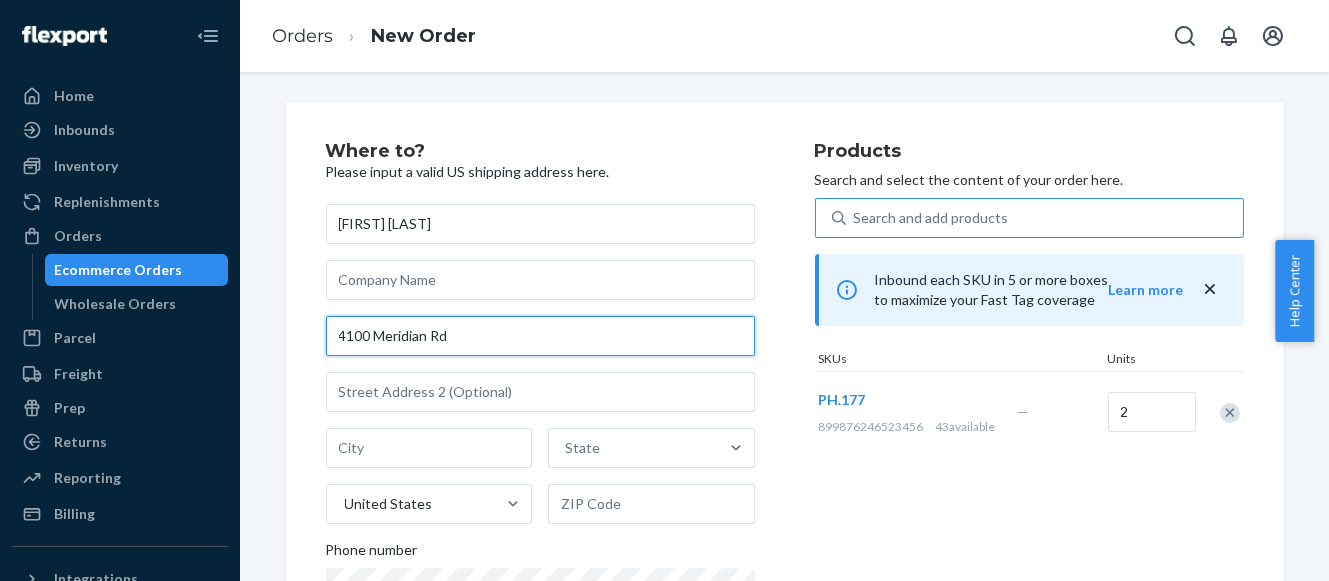 click on "4100 Meridian Rd" at bounding box center (540, 336) 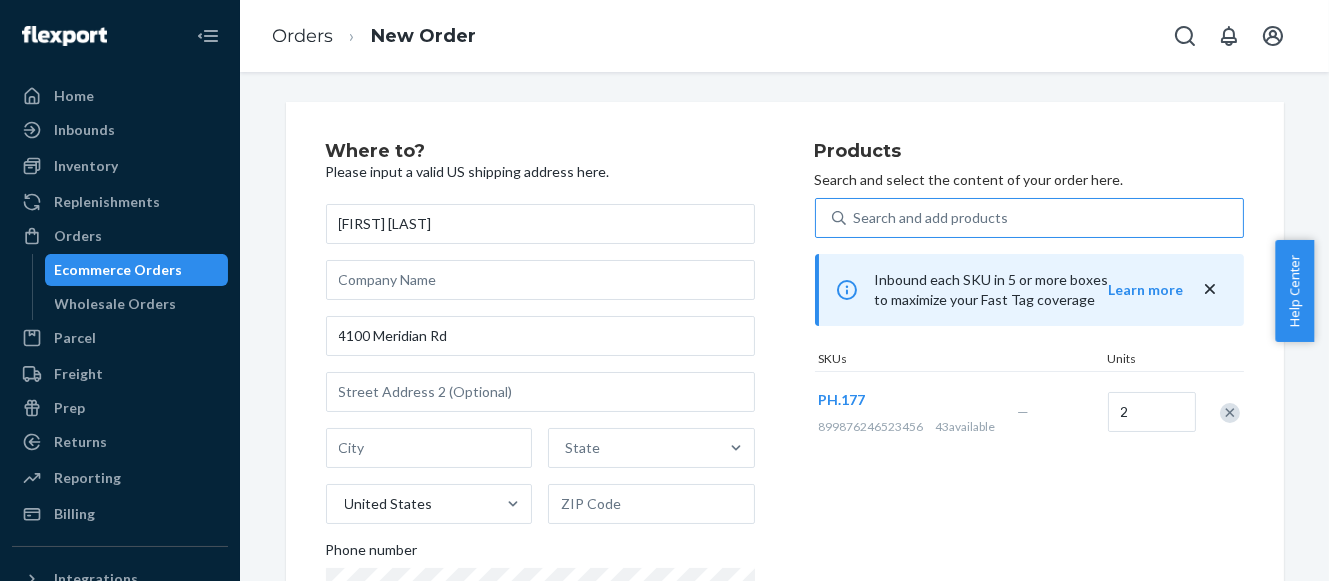 click on "Where to? Please input a valid US shipping address here. [FIRST] [LAST] 4100 Meridian Rd State United States Phone number" at bounding box center (570, 411) 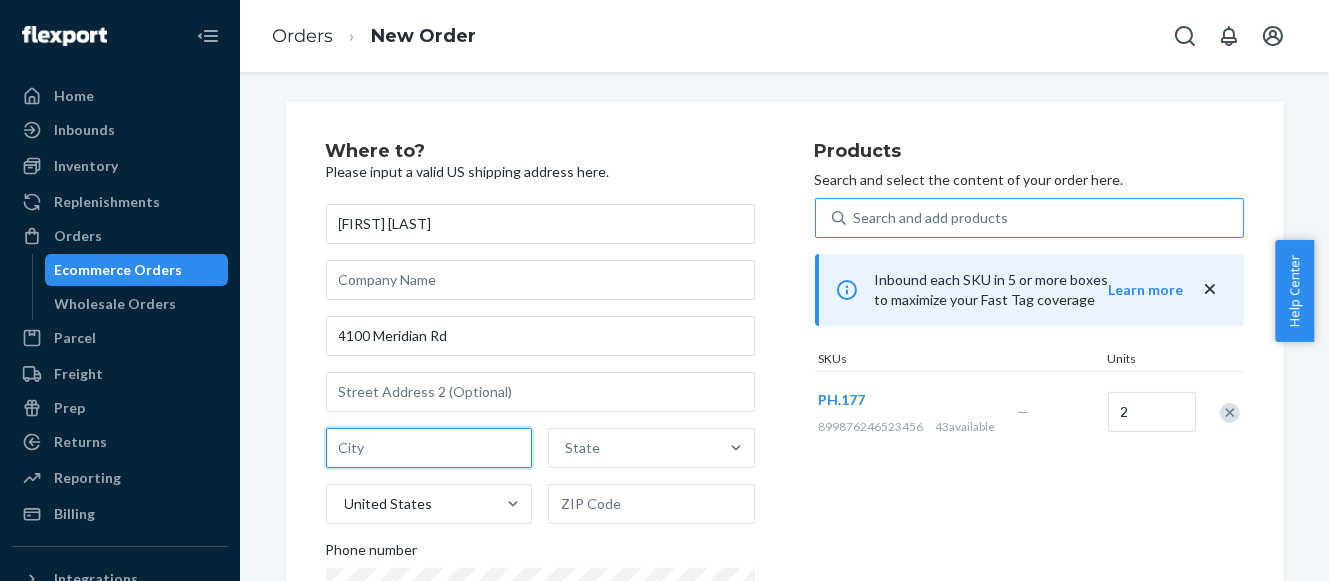 click at bounding box center [429, 448] 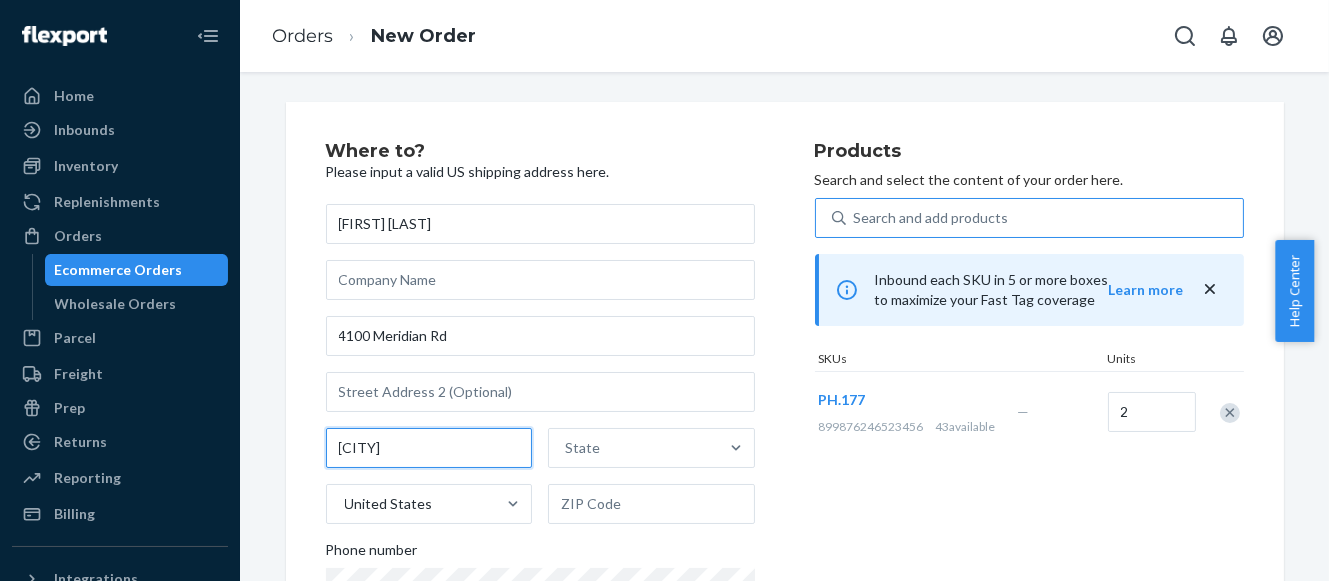 type on "[CITY]" 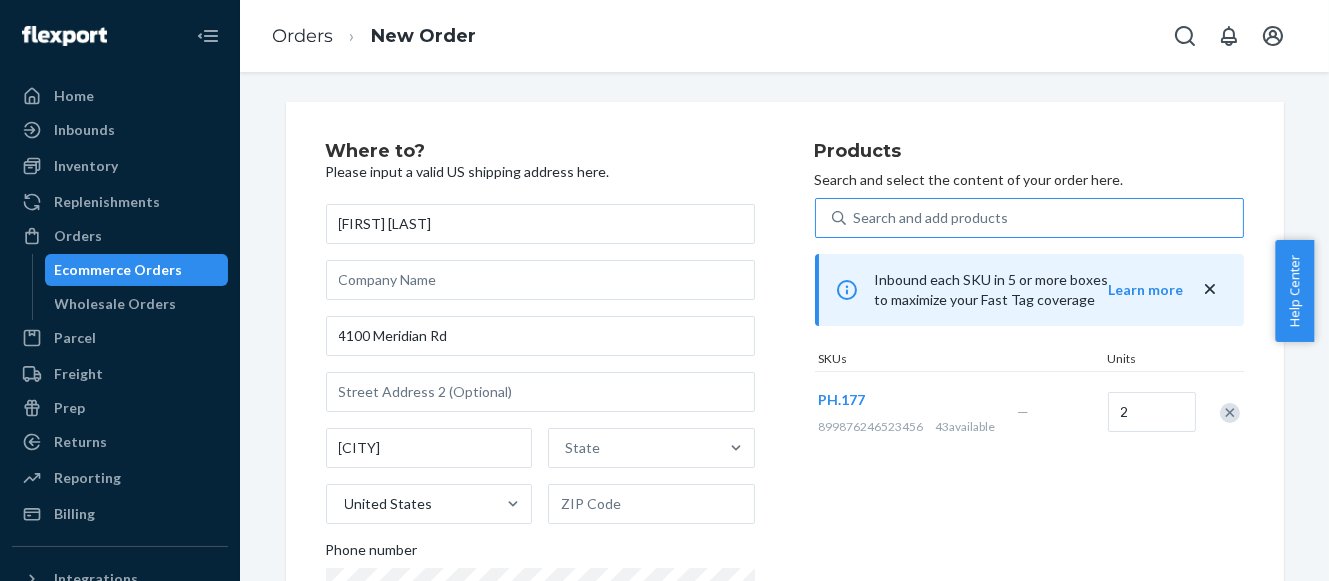 click on "Where to? Please input a valid US shipping address here. [FIRST] [LAST] 4100 Meridian Rd [CITY] State United States Phone number" at bounding box center (570, 411) 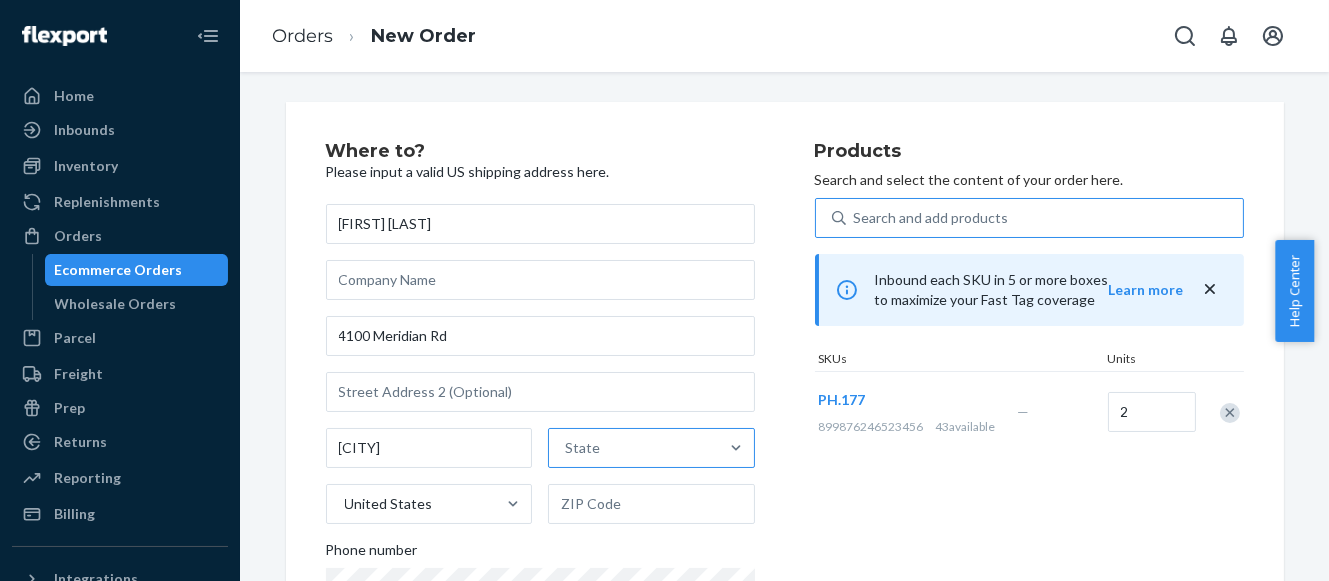 click on "State" at bounding box center (633, 448) 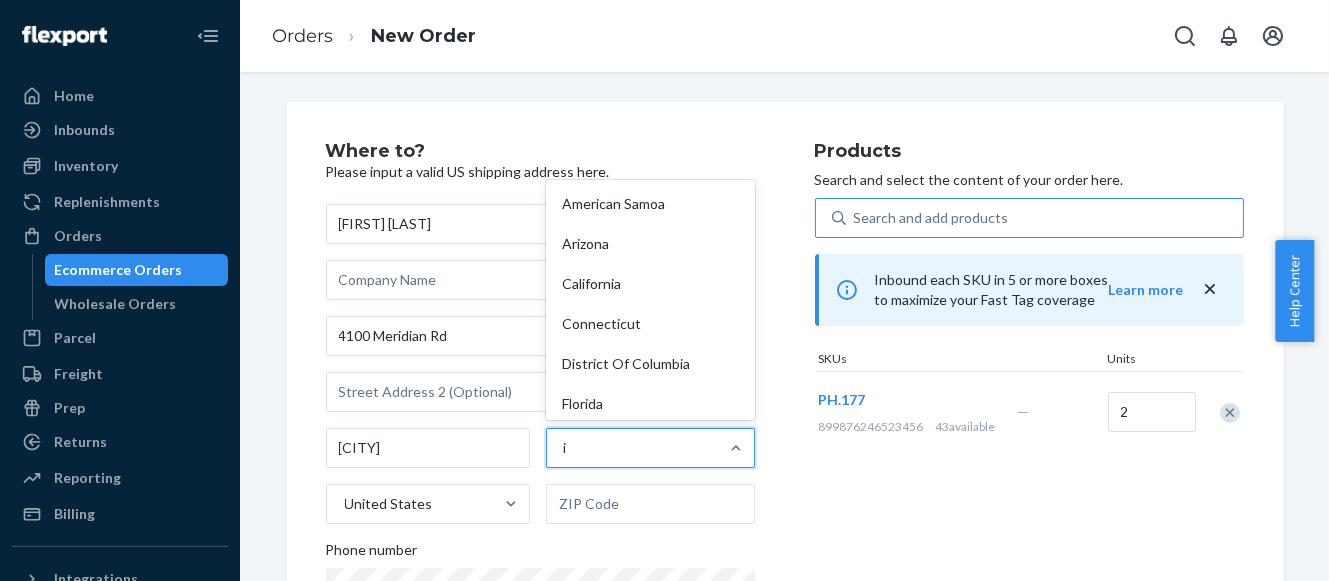 type on "il" 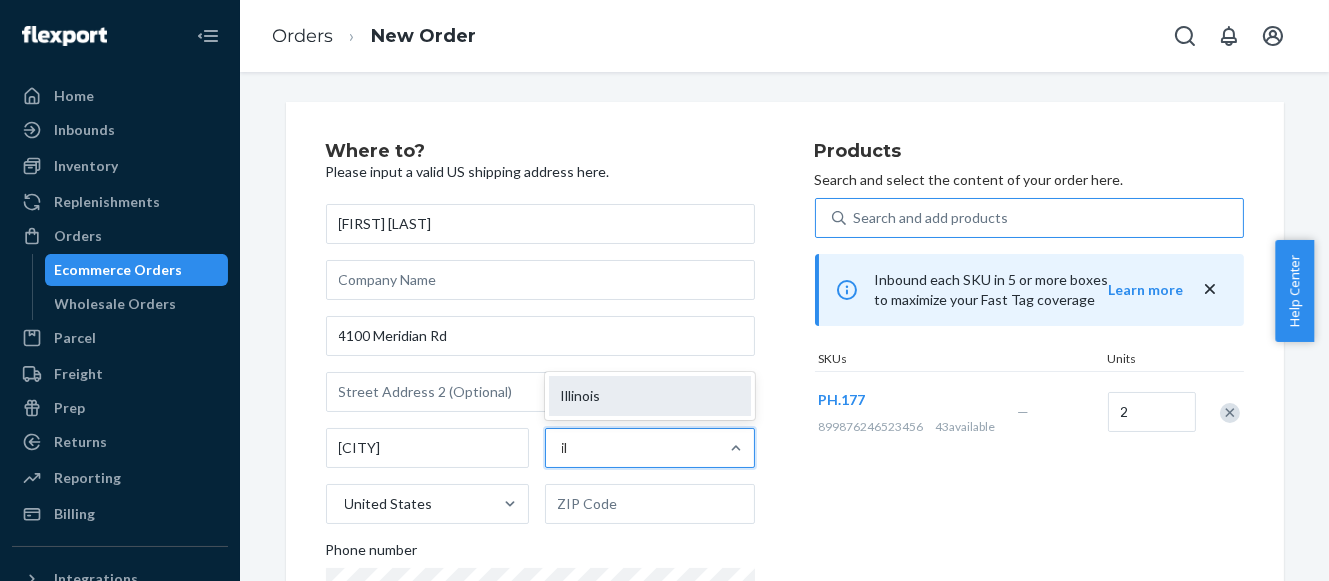 click on "Illinois" at bounding box center [650, 396] 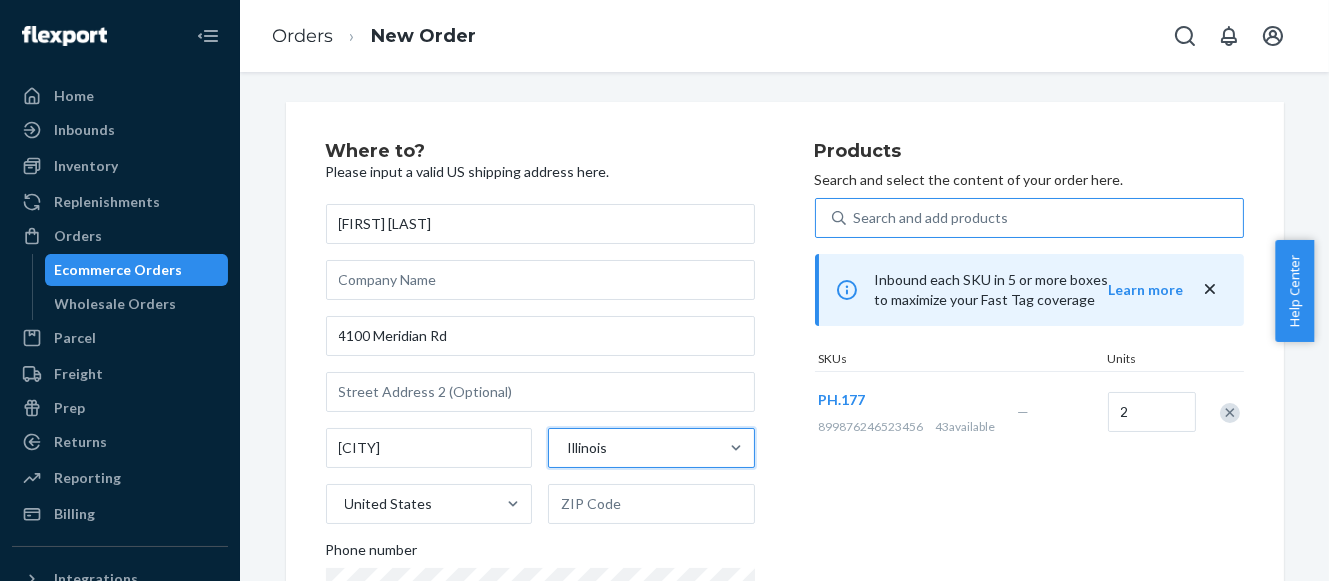click on "Products Search and select the content of your order here. Search and add products Inbound each SKU in 5 or more boxes to maximize your Fast Tag coverage Learn more SKUs Units PH.177 899876246523456 43  available — 2" at bounding box center (1029, 411) 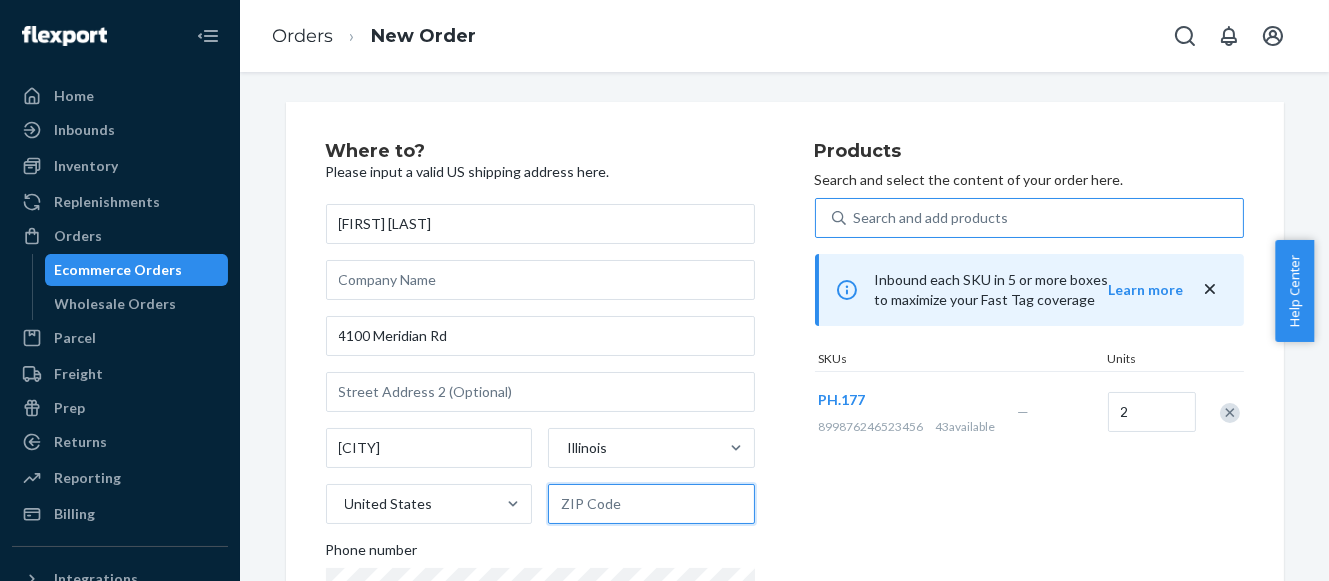click at bounding box center [651, 504] 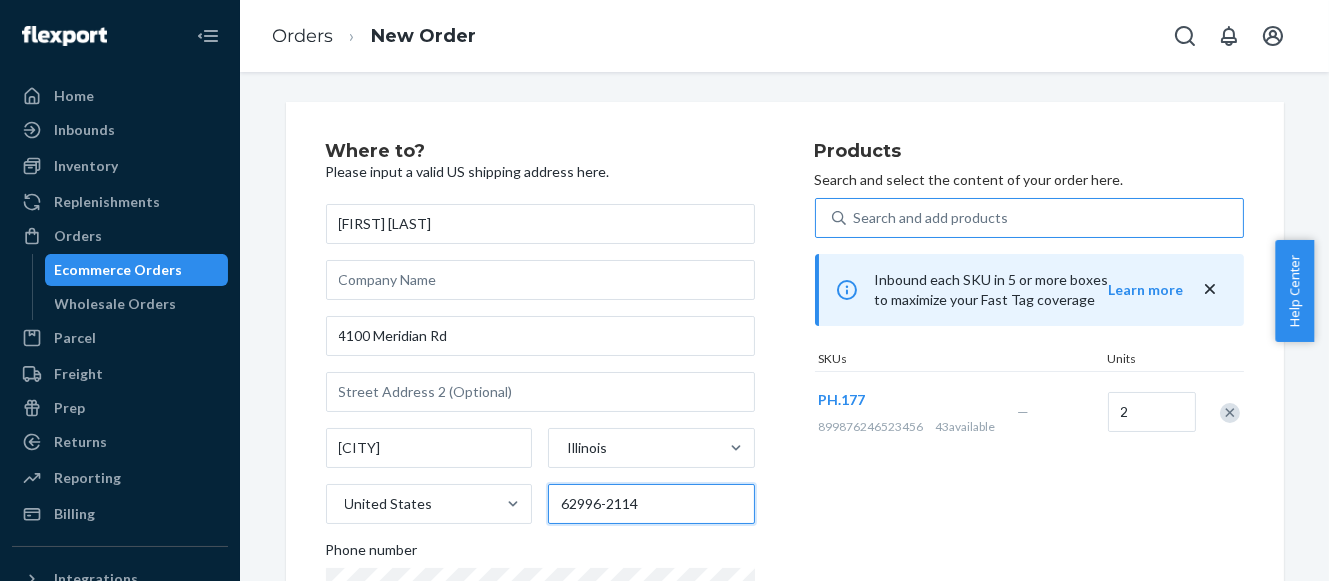 type on "62996-2114" 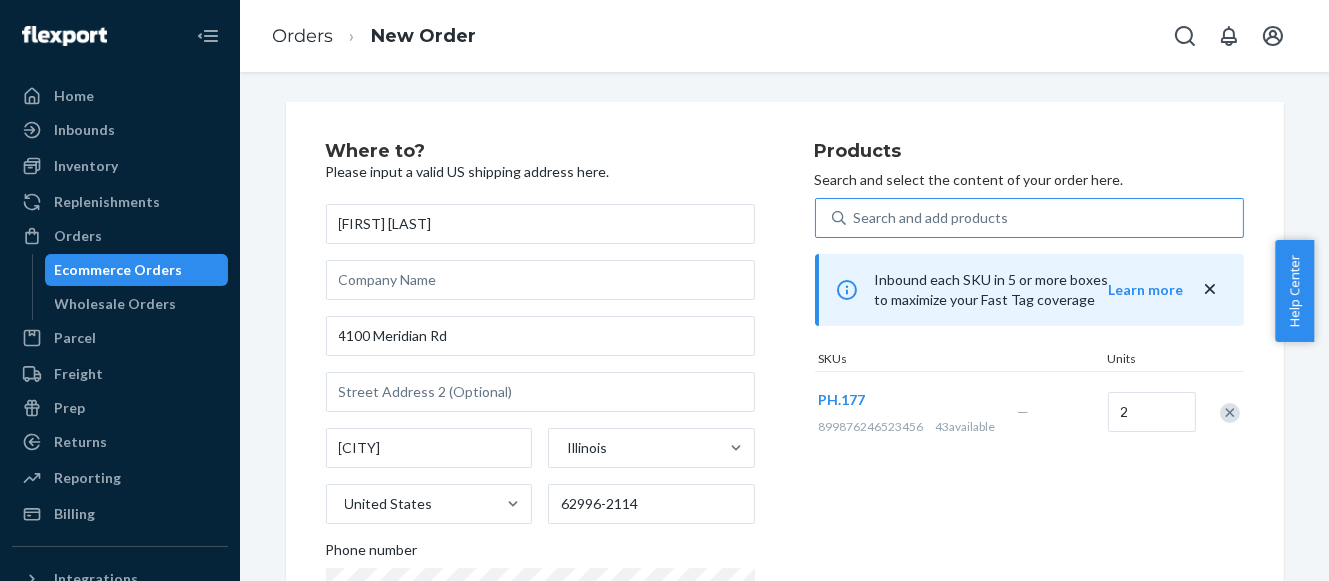 click on "Products Search and select the content of your order here. Search and add products Inbound each SKU in 5 or more boxes to maximize your Fast Tag coverage Learn more SKUs Units PH.177 899876246523456 43  available — 2" at bounding box center [1029, 411] 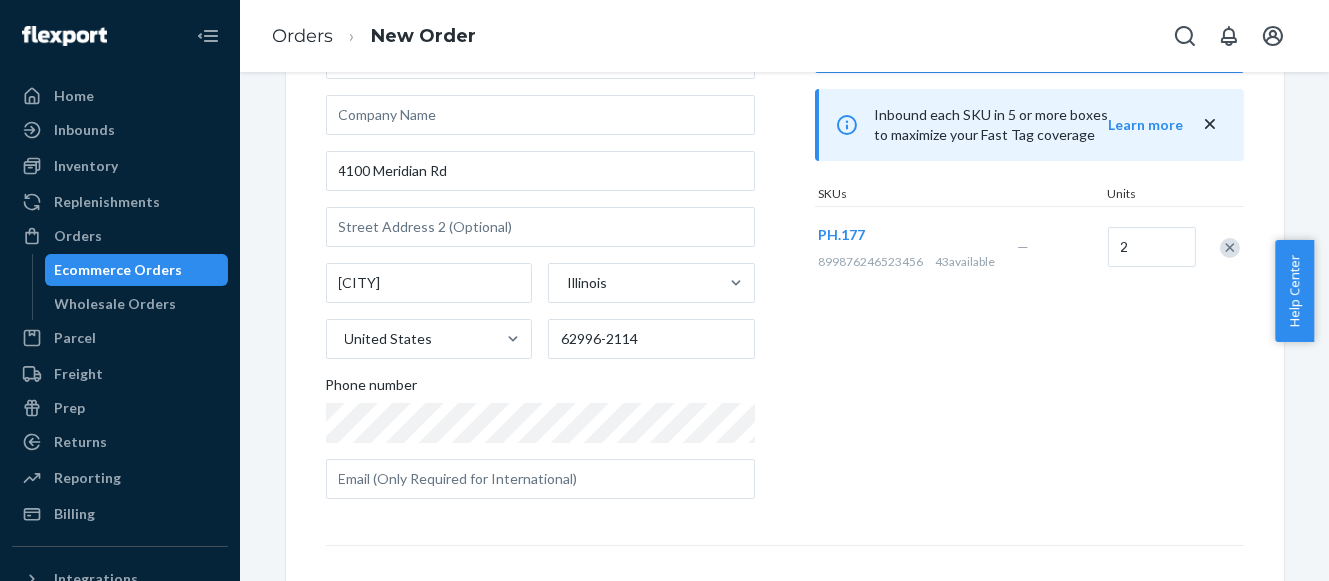 scroll, scrollTop: 97, scrollLeft: 0, axis: vertical 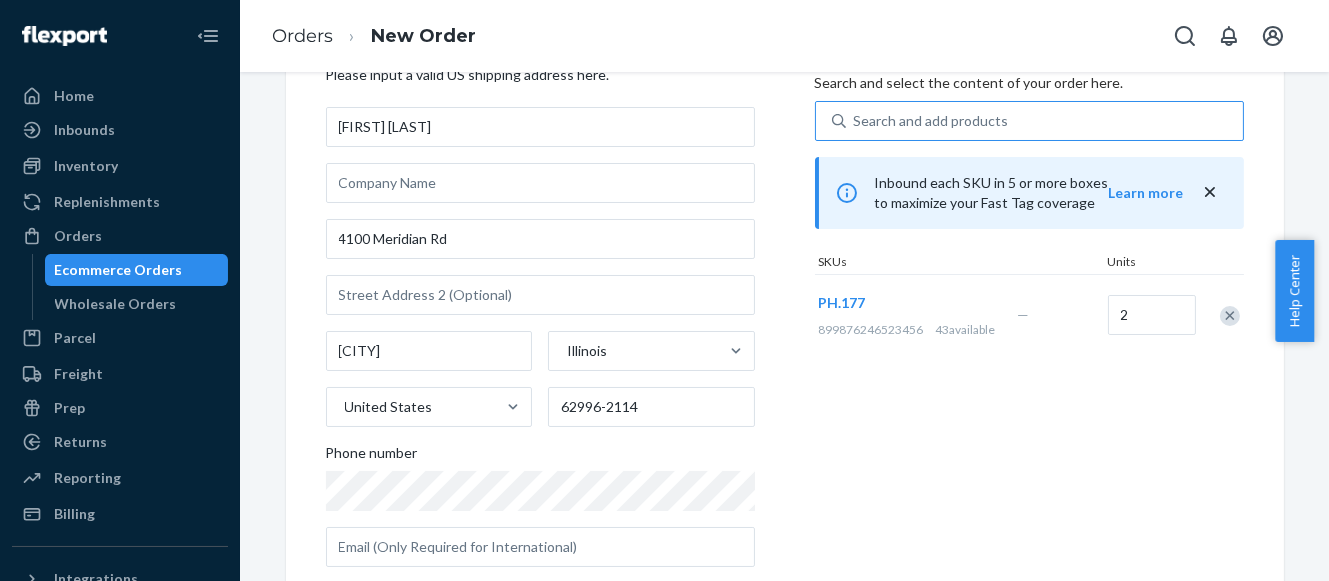 click on "Products Search and select the content of your order here. Search and add products Inbound each SKU in 5 or more boxes to maximize your Fast Tag coverage Learn more SKUs Units PH.177 899876246523456 43  available — 2" at bounding box center (1029, 314) 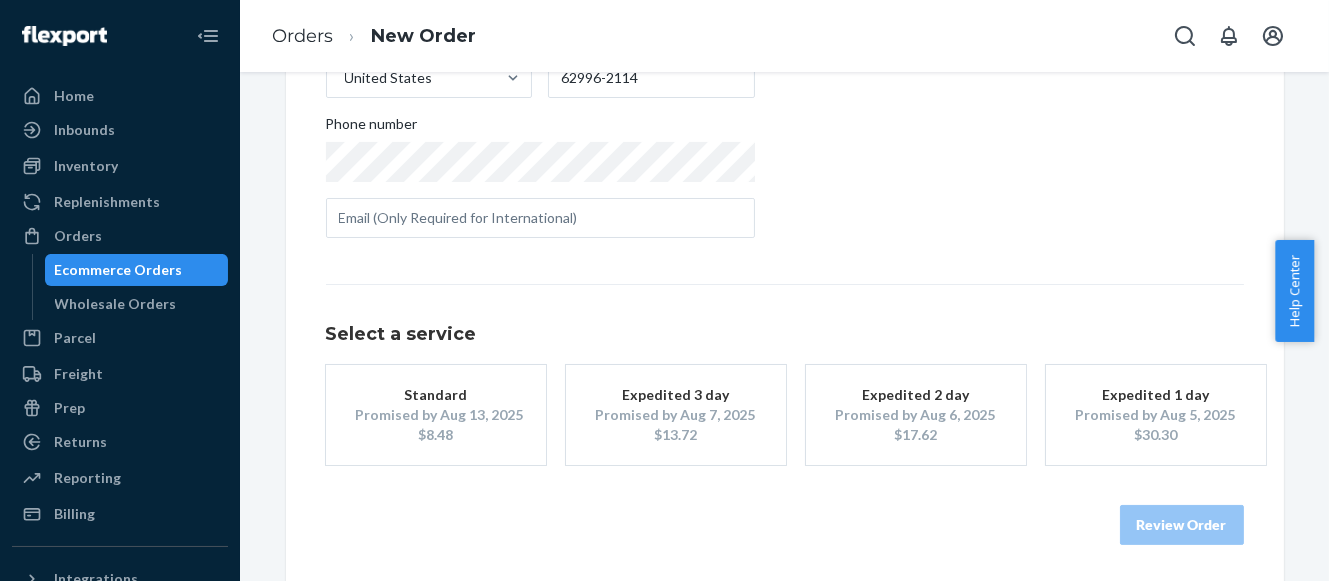 scroll, scrollTop: 429, scrollLeft: 0, axis: vertical 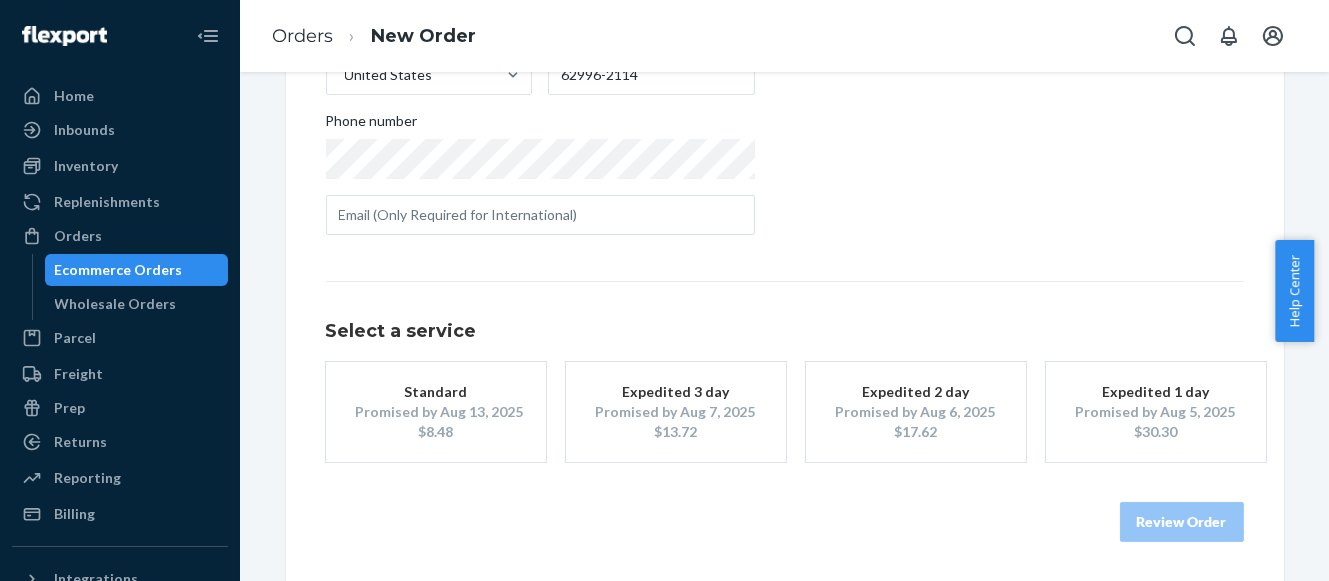 click on "$17.62" at bounding box center [916, 432] 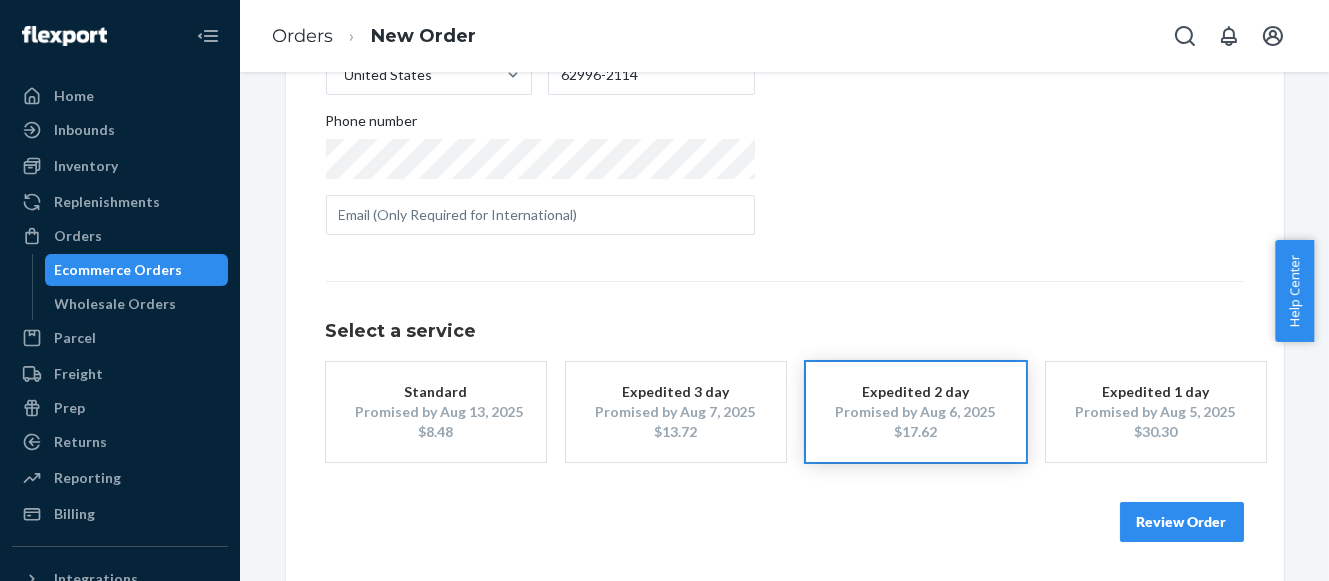 click on "Review Order" at bounding box center [1182, 522] 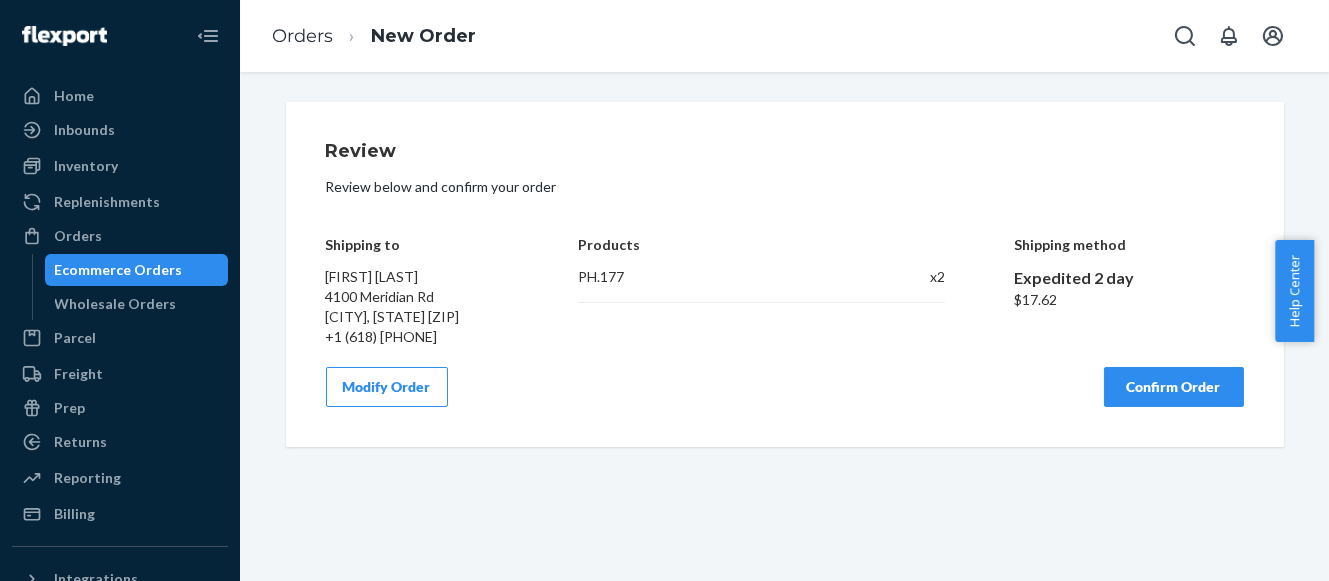 click on "Confirm Order" at bounding box center [1174, 387] 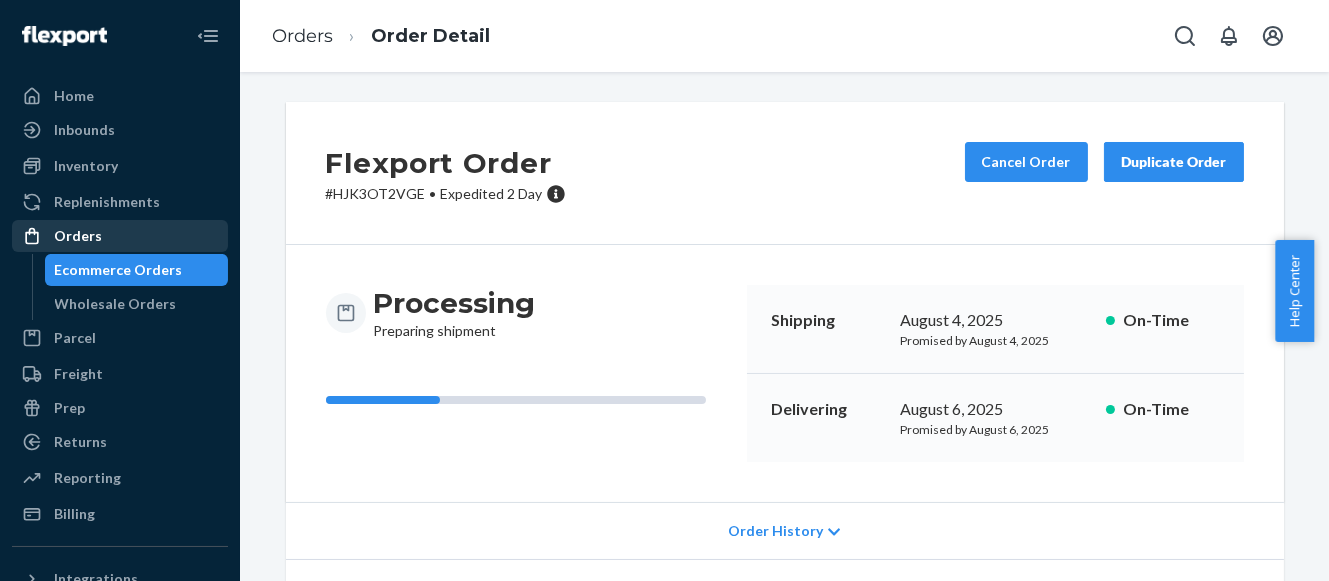 click on "Orders" at bounding box center [120, 236] 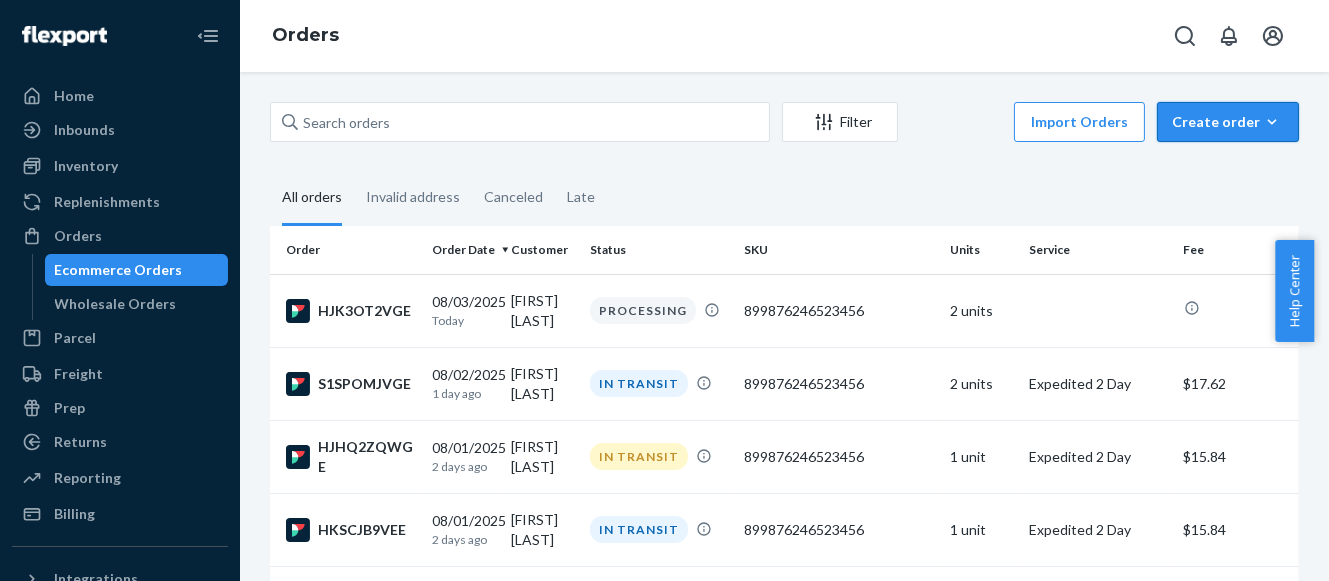 click on "Create order" at bounding box center [1228, 122] 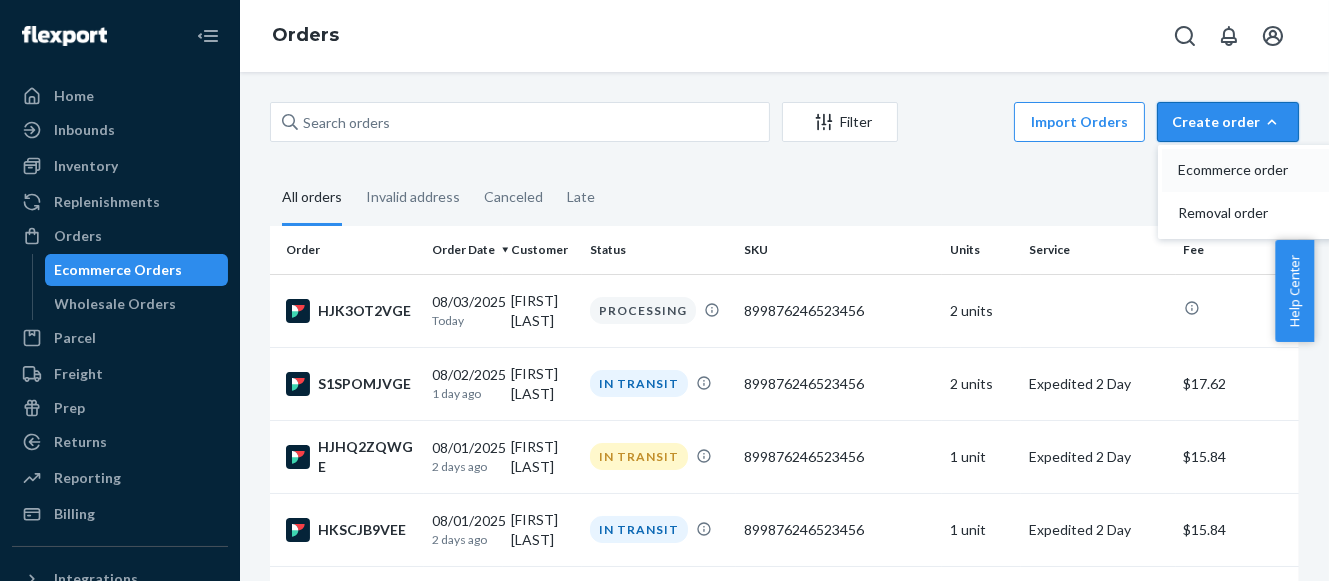 click on "Ecommerce order" at bounding box center [1240, 170] 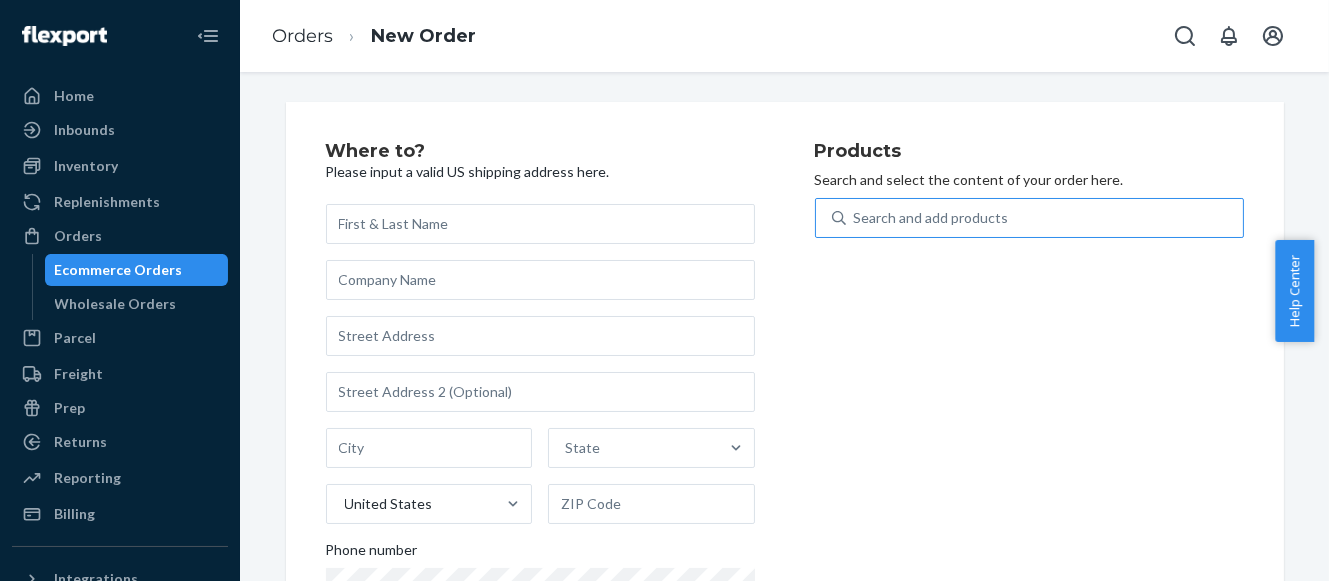 click on "Search and add products" at bounding box center [1044, 218] 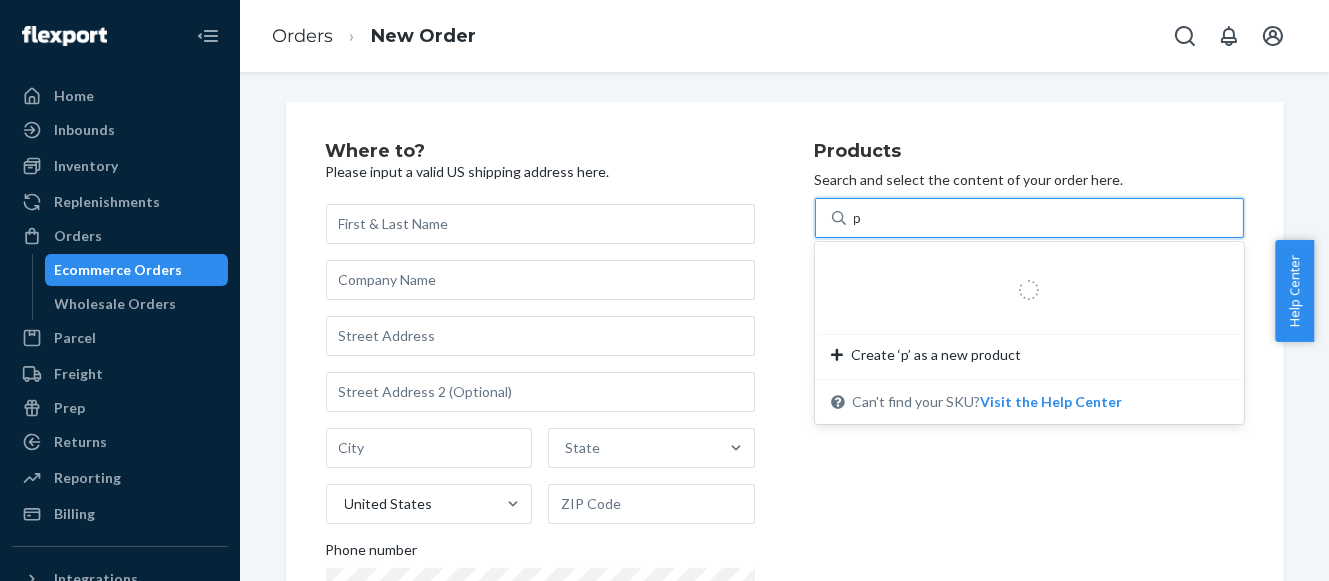 type on "ph" 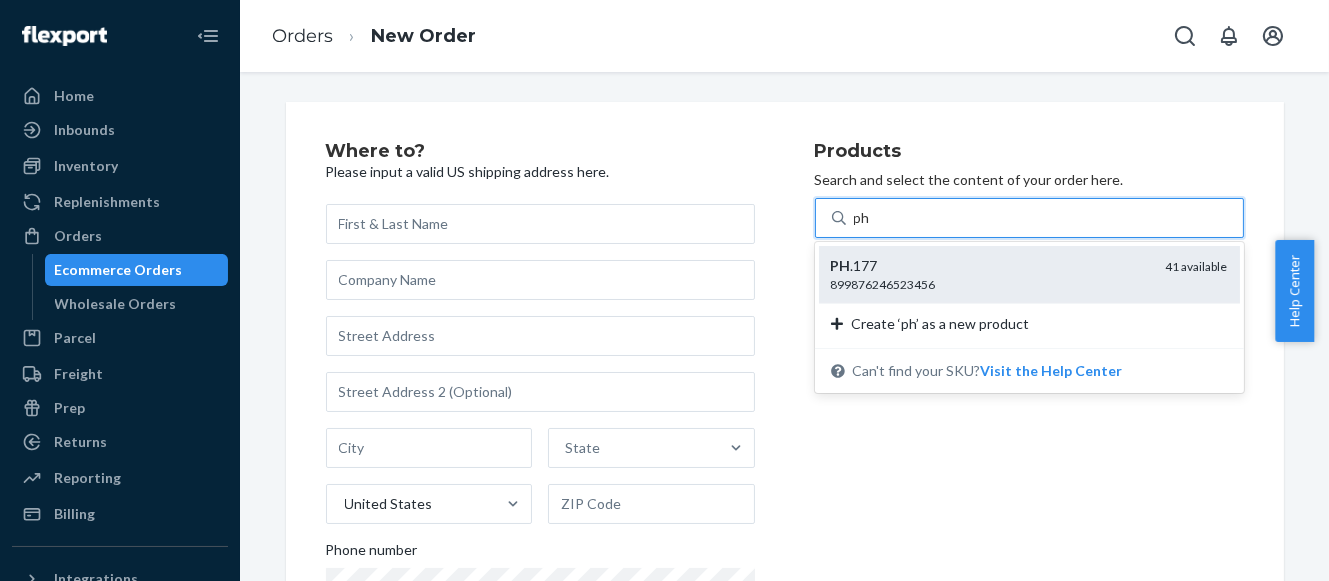 click on "PH .177" at bounding box center [990, 266] 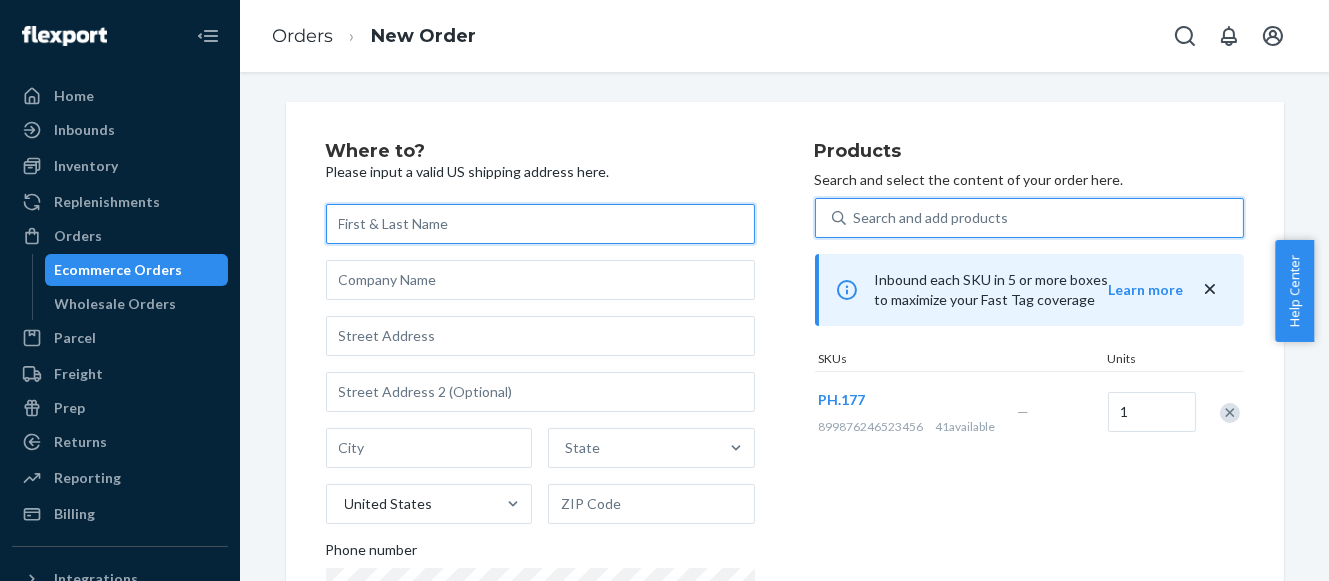 click at bounding box center [540, 224] 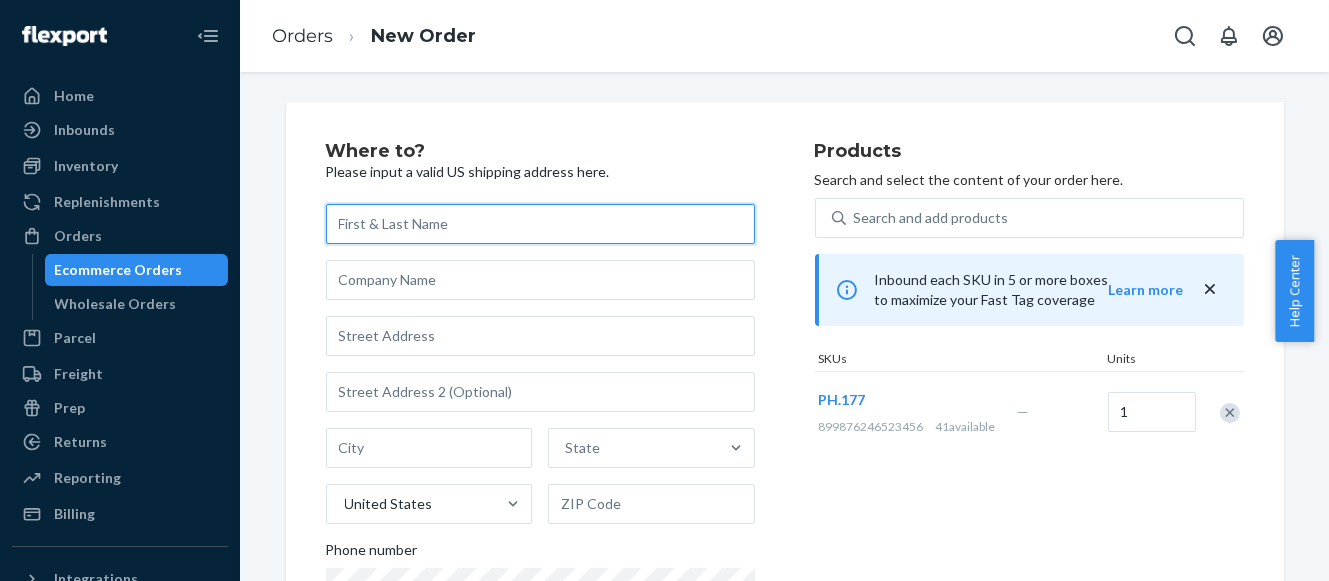 paste on "[FIRST] [LAST]" 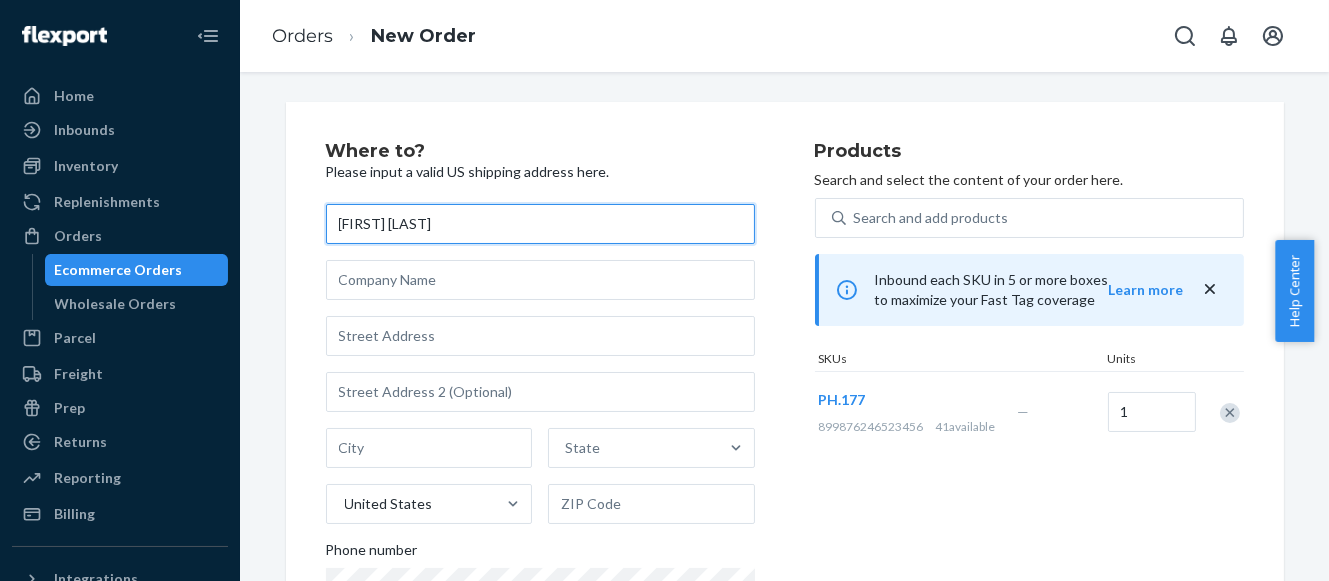type on "[FIRST] [LAST]" 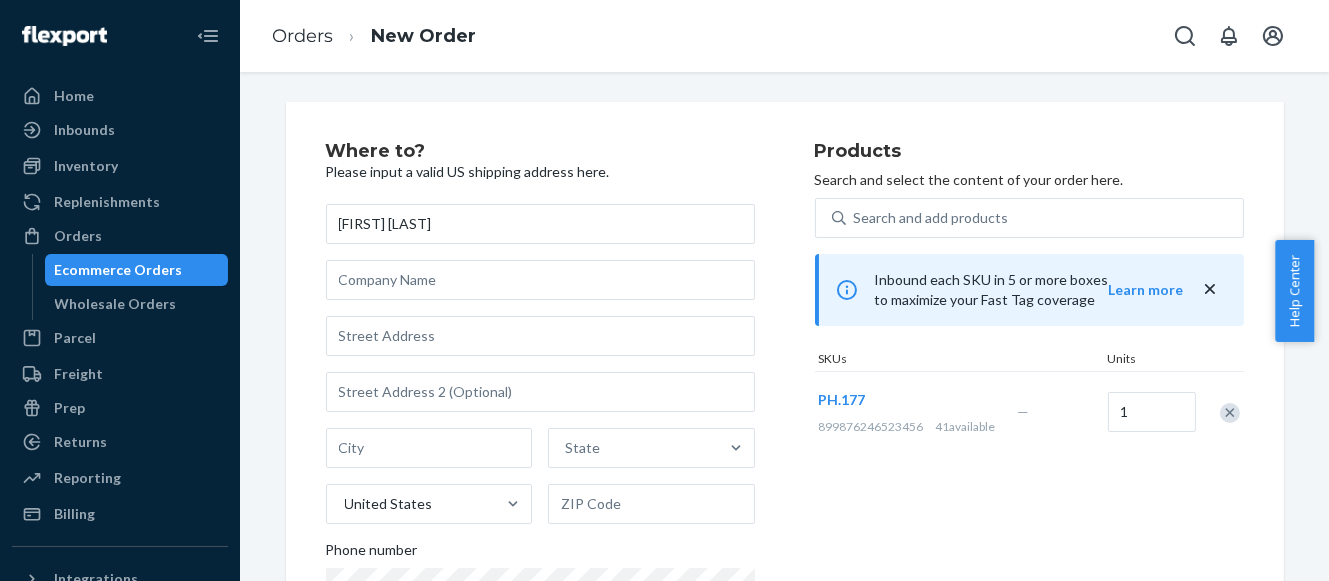 click on "Where to? Please input a valid US shipping address here. [FIRST] [LAST] State United States Phone number" at bounding box center (570, 411) 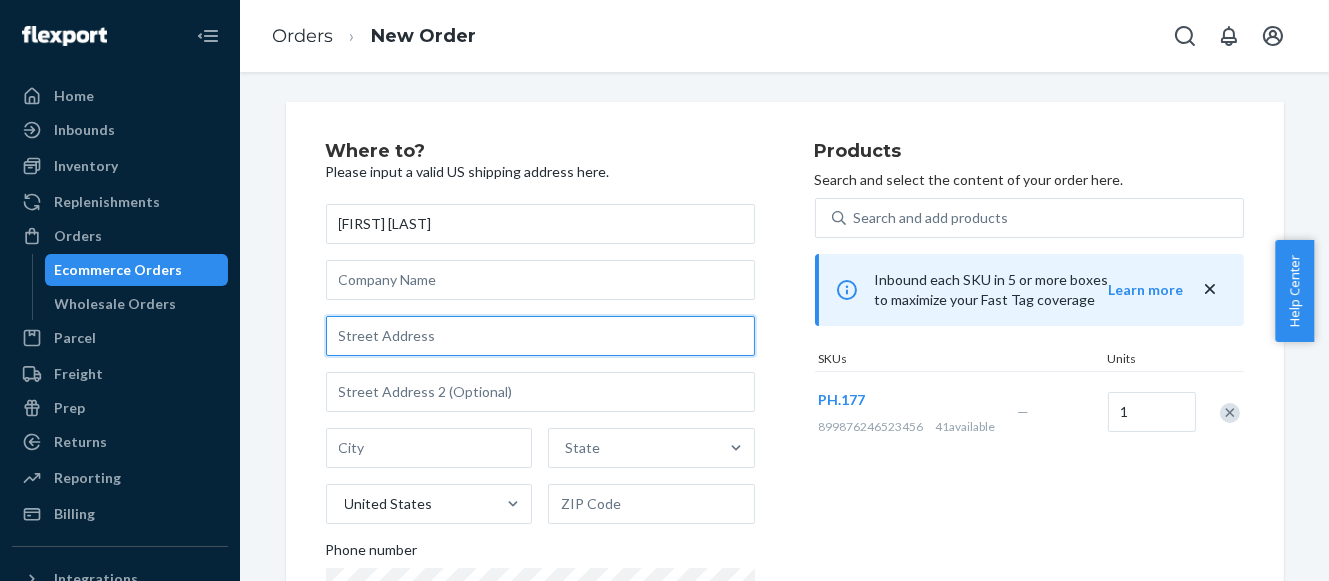 click at bounding box center (540, 336) 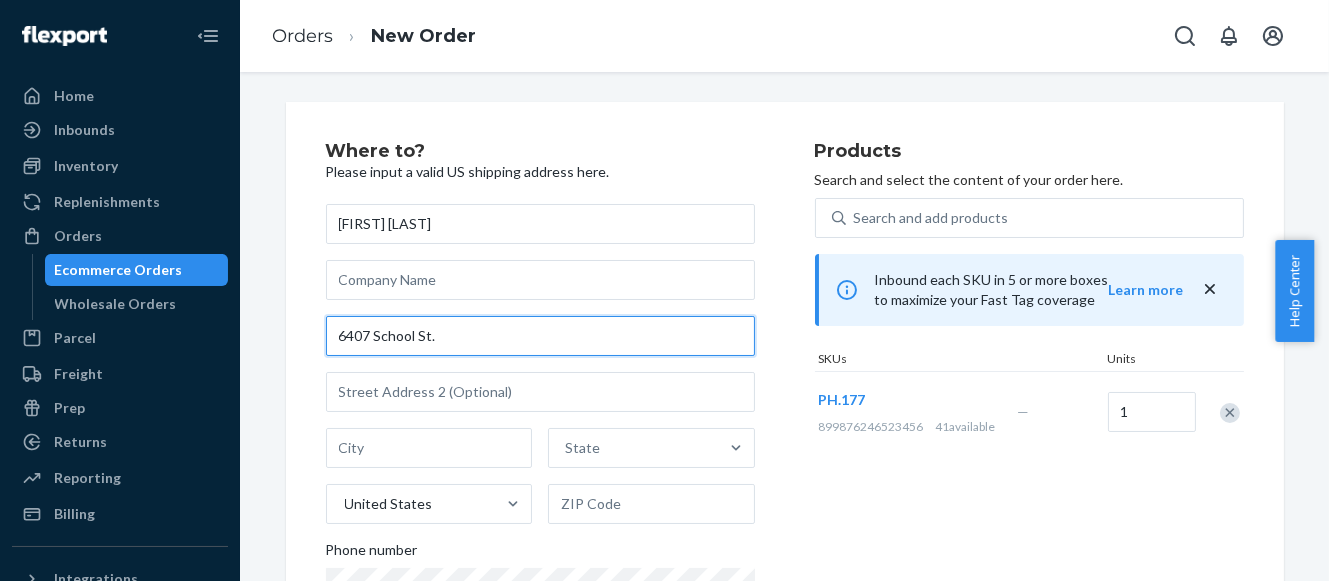 type on "6407 School St." 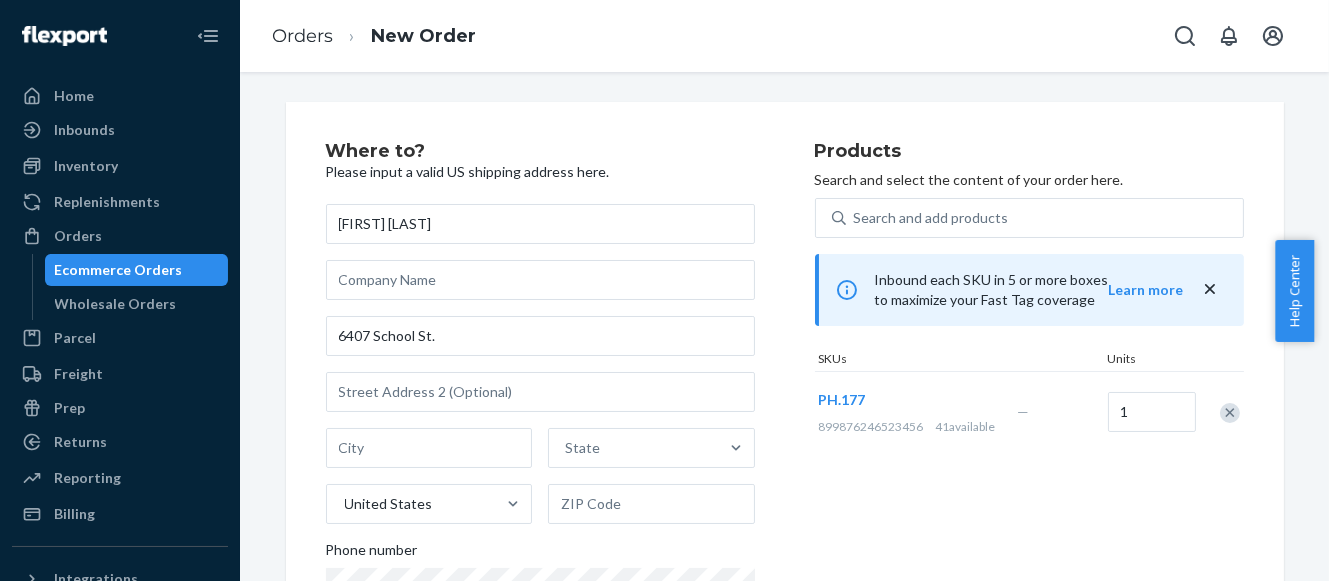 click on "Where to? Please input a valid US shipping address here. [FIRST] [LAST] 6407 School St. State United States Phone number" at bounding box center (570, 411) 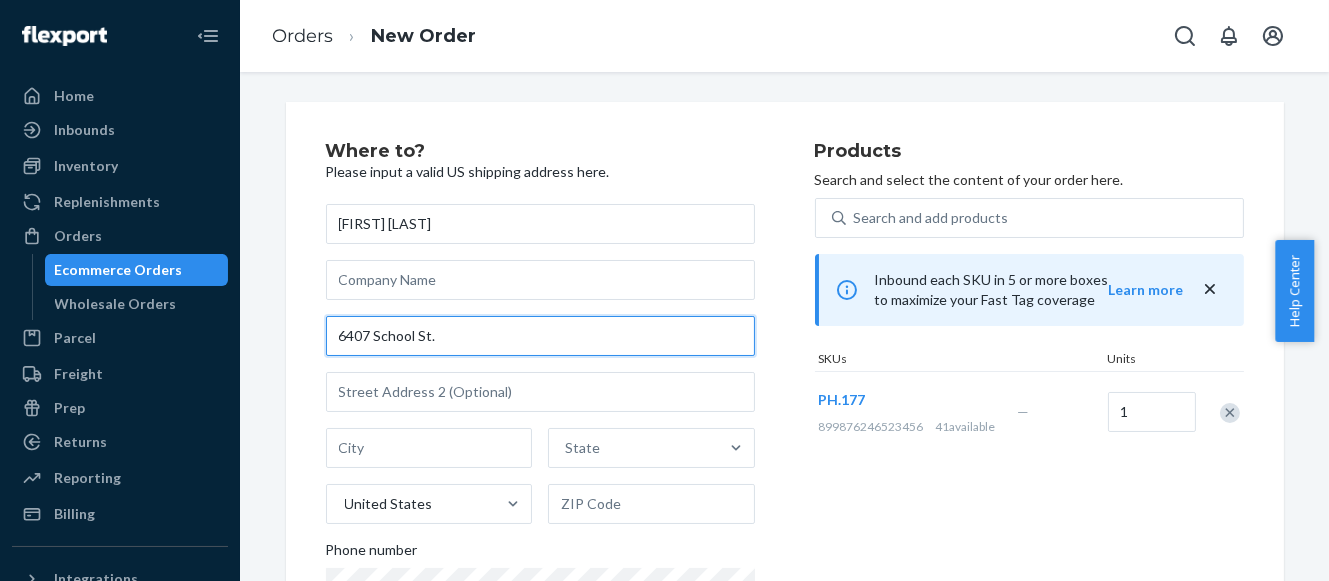 click on "6407 School St." at bounding box center [540, 336] 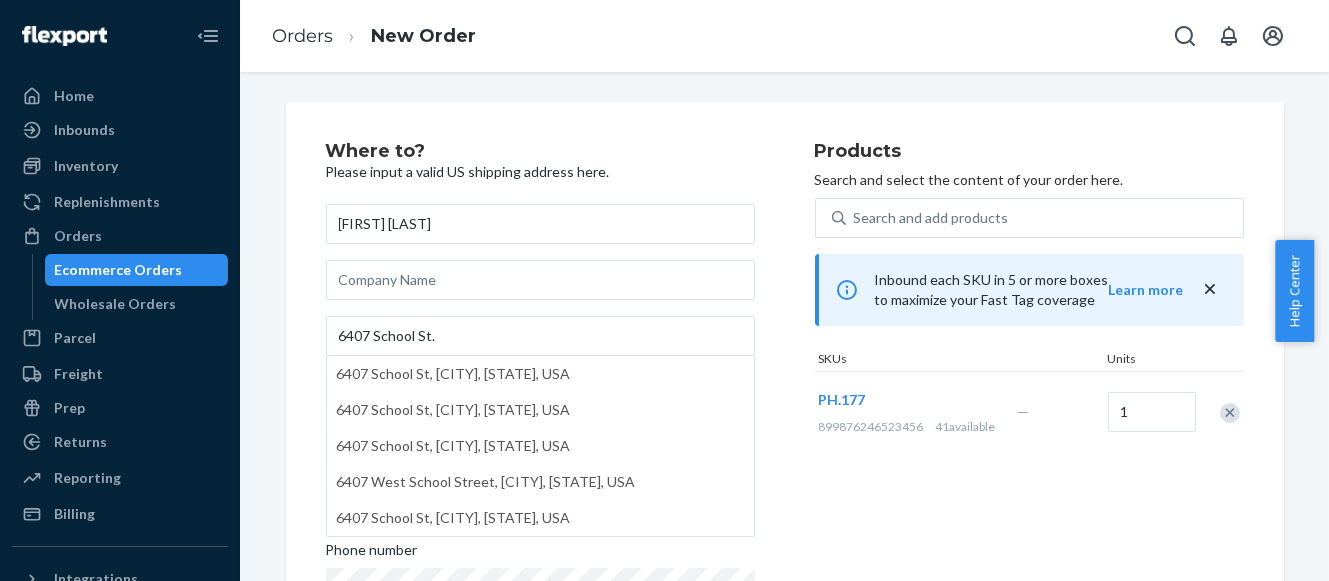 click on "Where to? Please input a valid US shipping address here. [FIRST] [LAST] 6407 School St. 6407 School St, [CITY], [STATE], USA 6407 School St, [CITY], [STATE], USA 6407 School St, [CITY], [STATE], USA 6407 West School Street, [CITY], [STATE], USA 6407 School St, [CITY], [STATE], USA State United States Phone number" at bounding box center (570, 411) 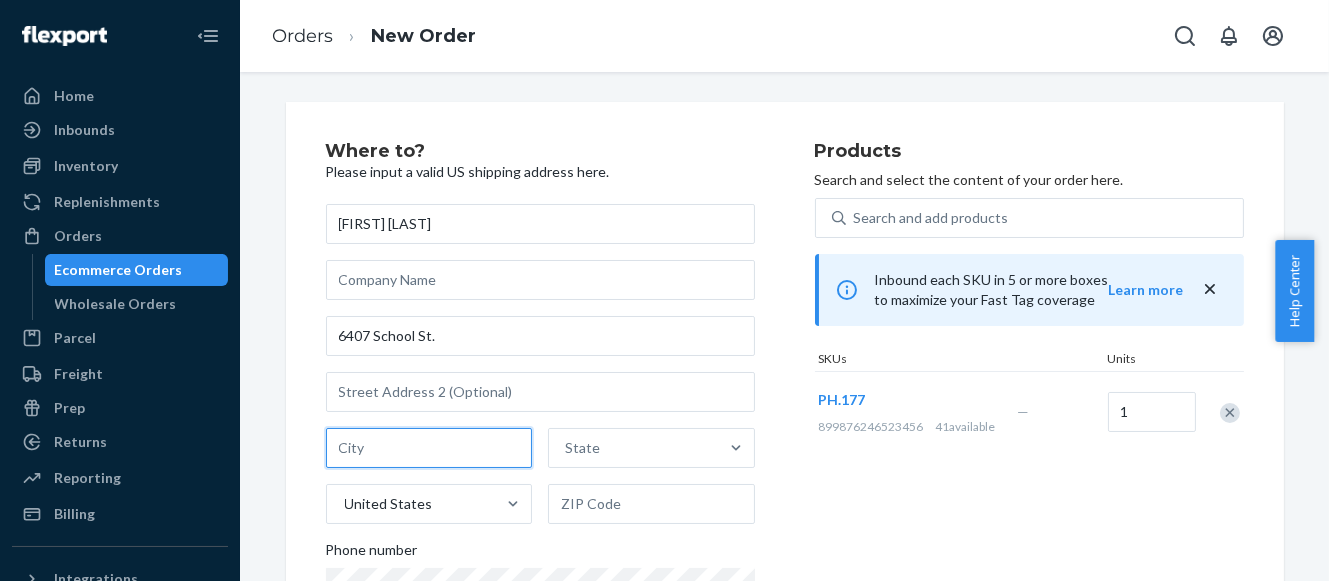 click at bounding box center (429, 448) 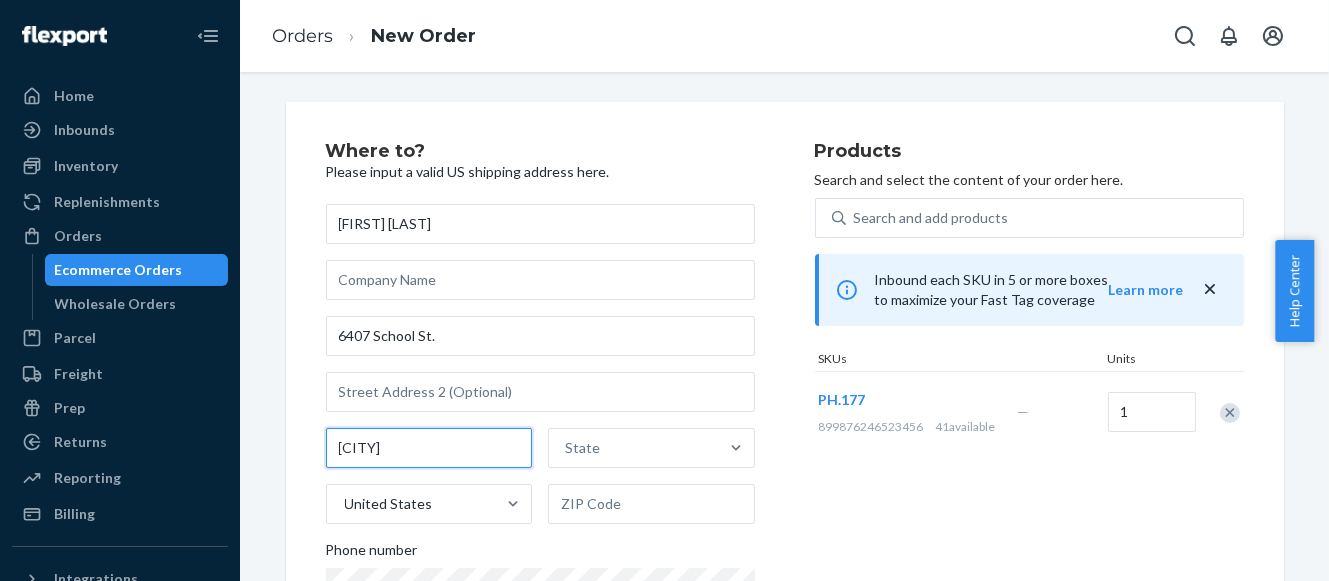 type on "[CITY]" 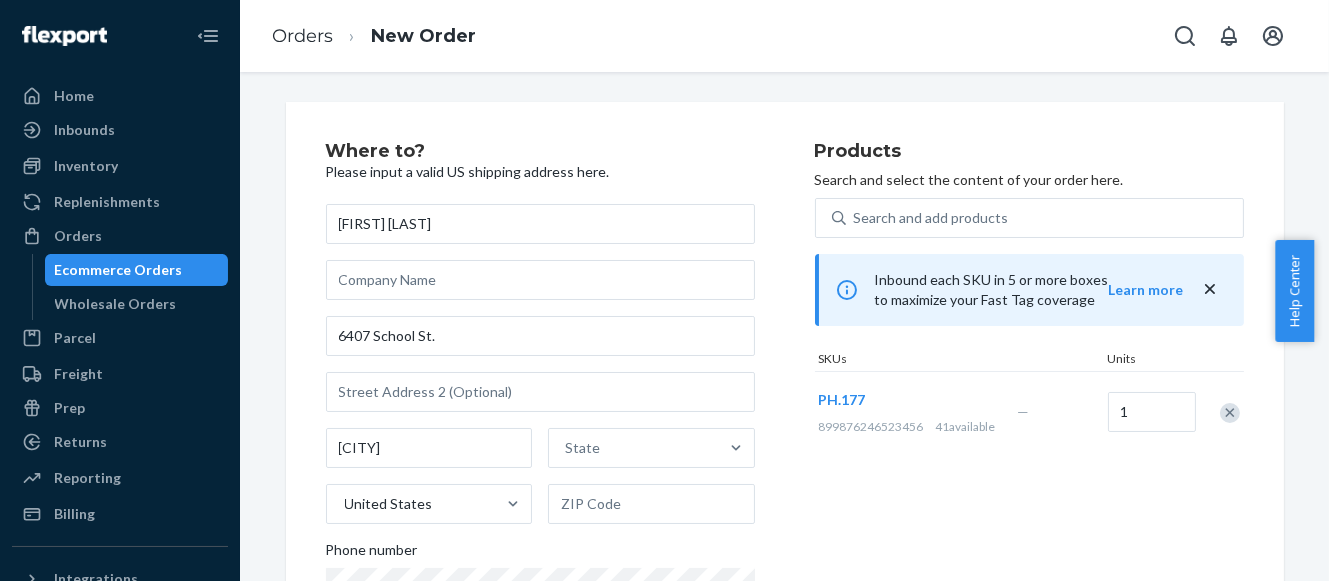 click on "Products Search and select the content of your order here. Search and add products Inbound each SKU in 5 or more boxes to maximize your Fast Tag coverage Learn more SKUs Units PH.177 899876246523456 41  available — 1" at bounding box center [1029, 411] 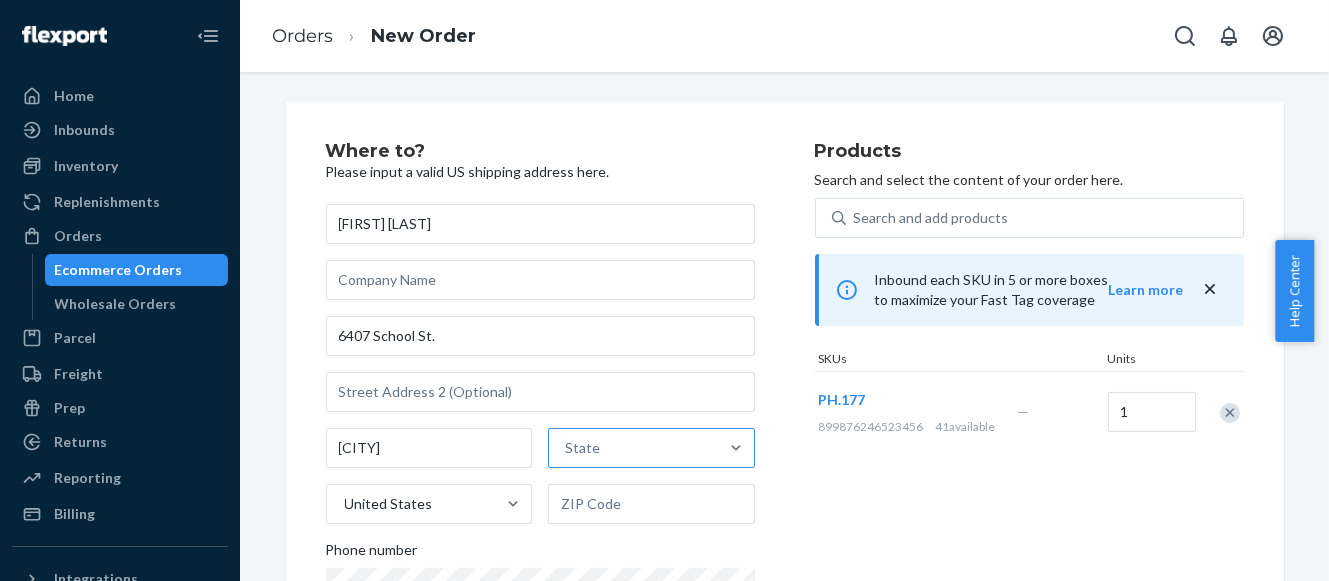 click on "State" at bounding box center (633, 448) 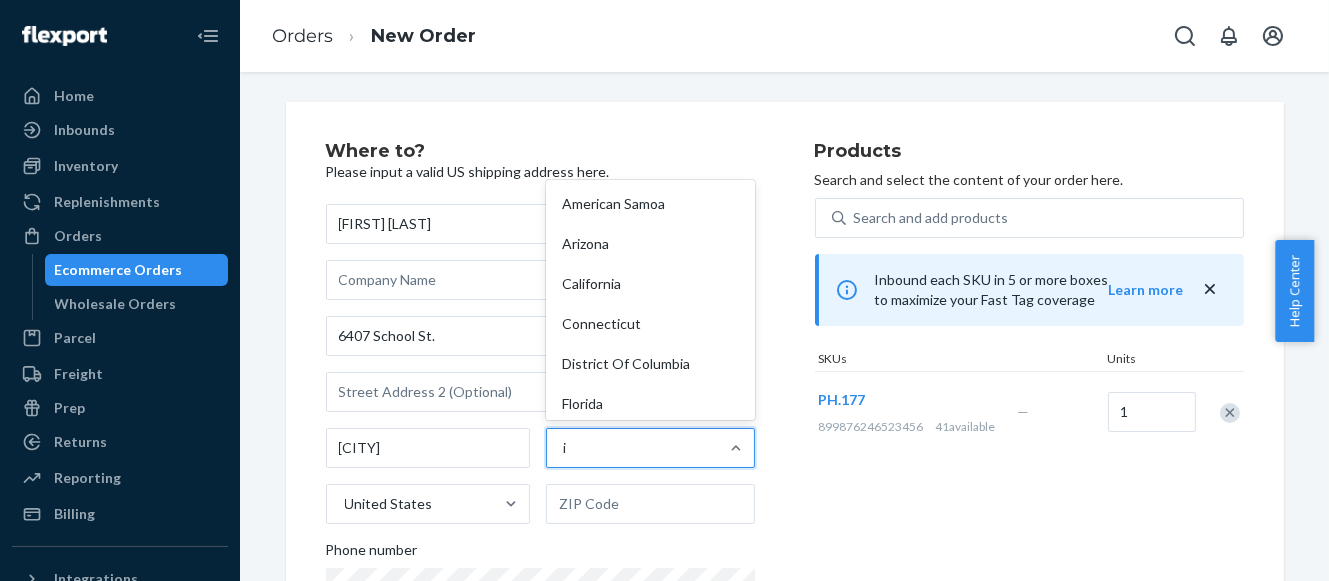type on "ia" 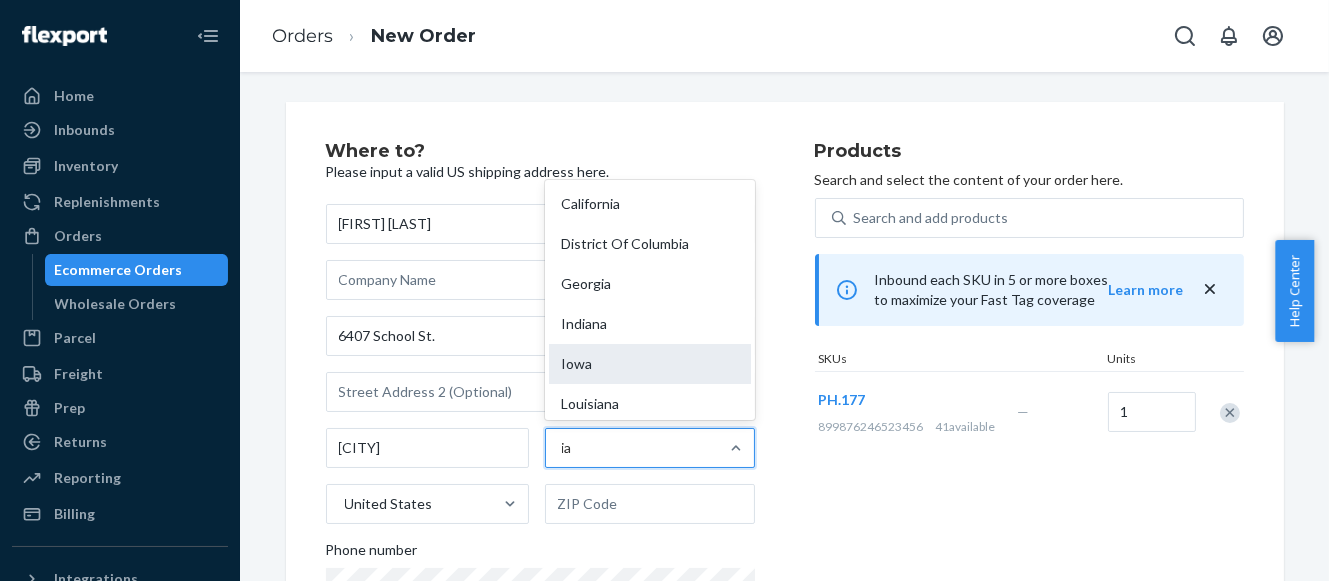 click on "Iowa" at bounding box center [650, 364] 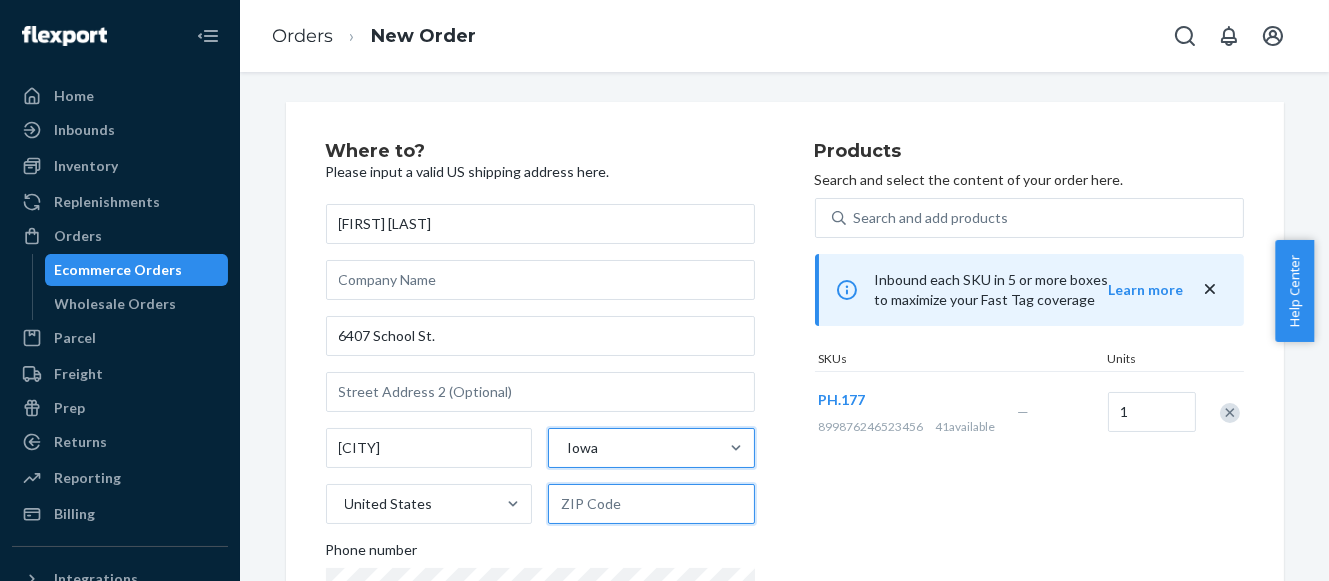 click at bounding box center (651, 504) 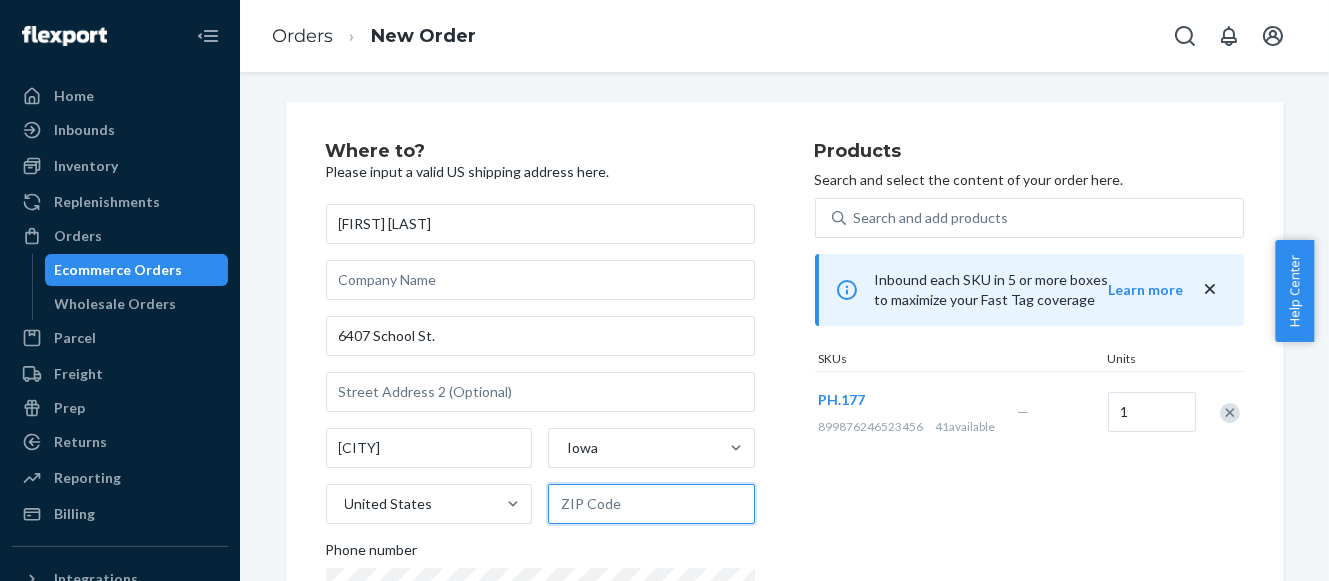 paste on "50324" 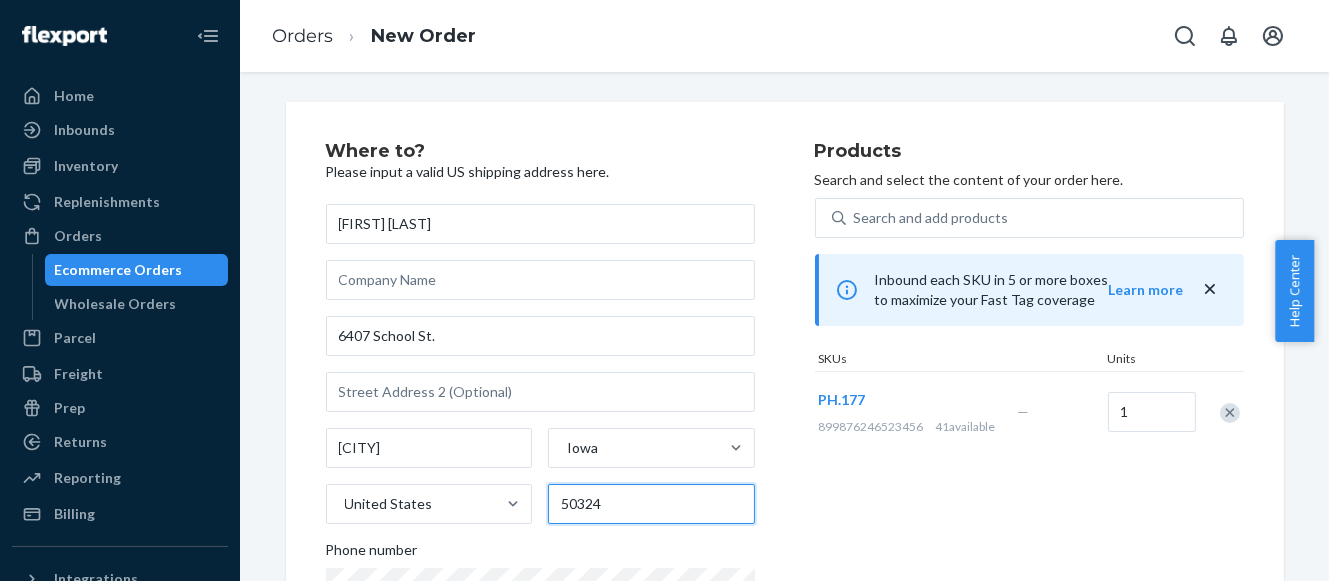 type on "50324" 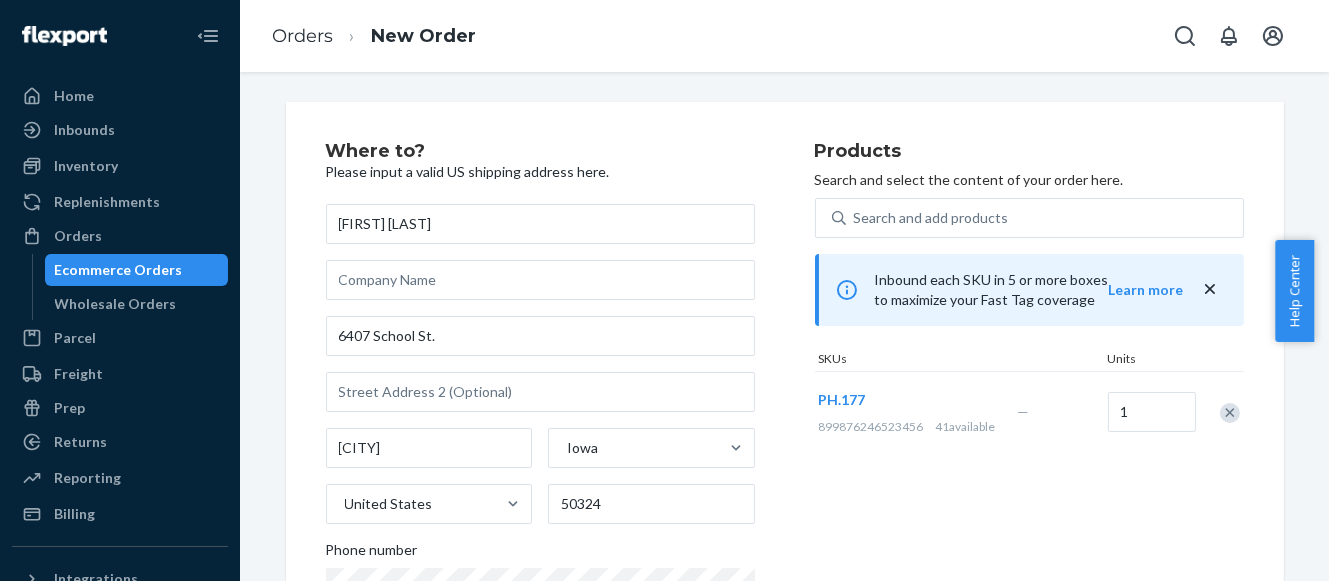 click on "Products Search and select the content of your order here. Search and add products Inbound each SKU in 5 or more boxes to maximize your Fast Tag coverage Learn more SKUs Units PH.177 899876246523456 41  available — 1" at bounding box center (1029, 411) 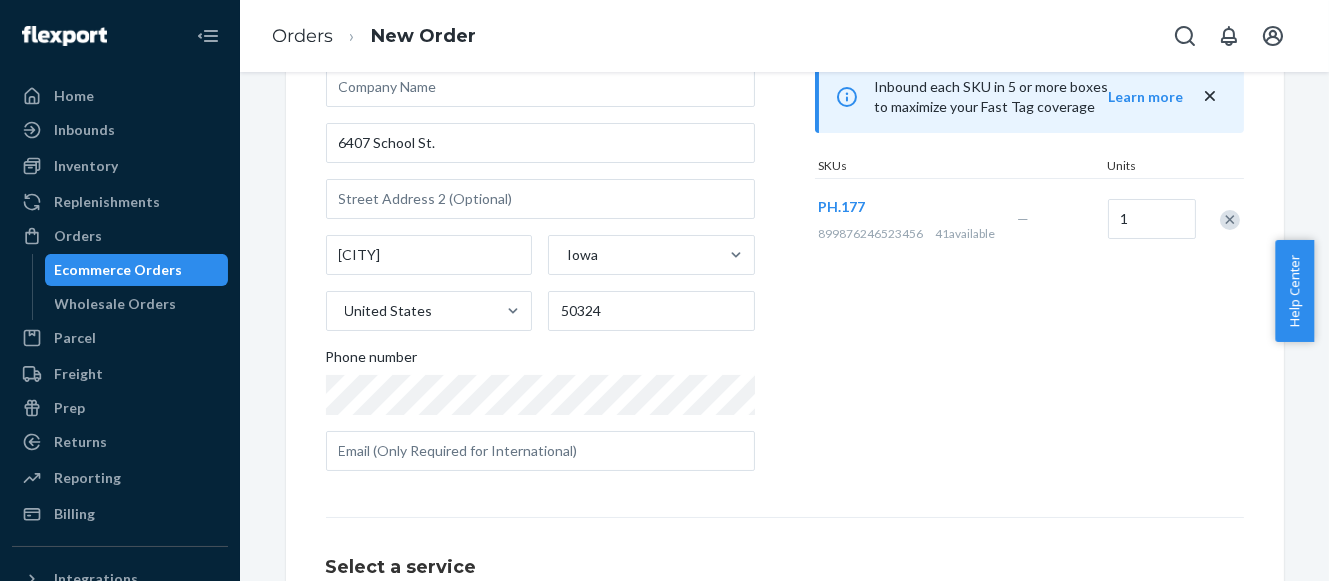 scroll, scrollTop: 194, scrollLeft: 0, axis: vertical 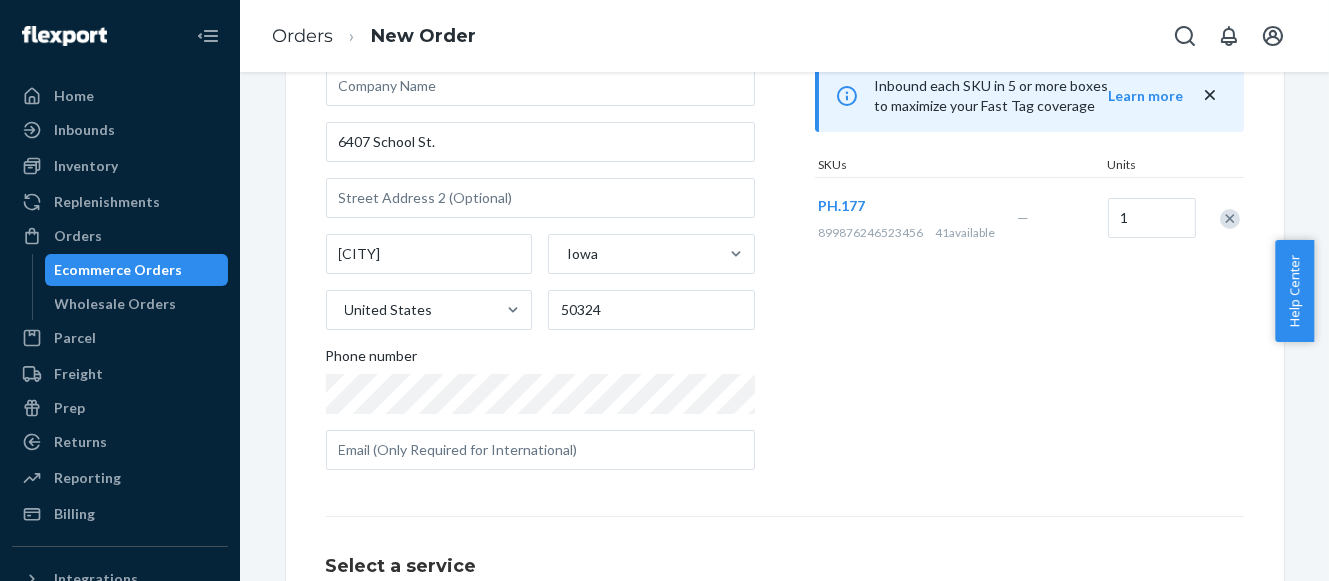 click on "Products Search and select the content of your order here. Search and add products Inbound each SKU in 5 or more boxes to maximize your Fast Tag coverage Learn more SKUs Units PH.177 899876246523456 41  available — 1" at bounding box center [1029, 217] 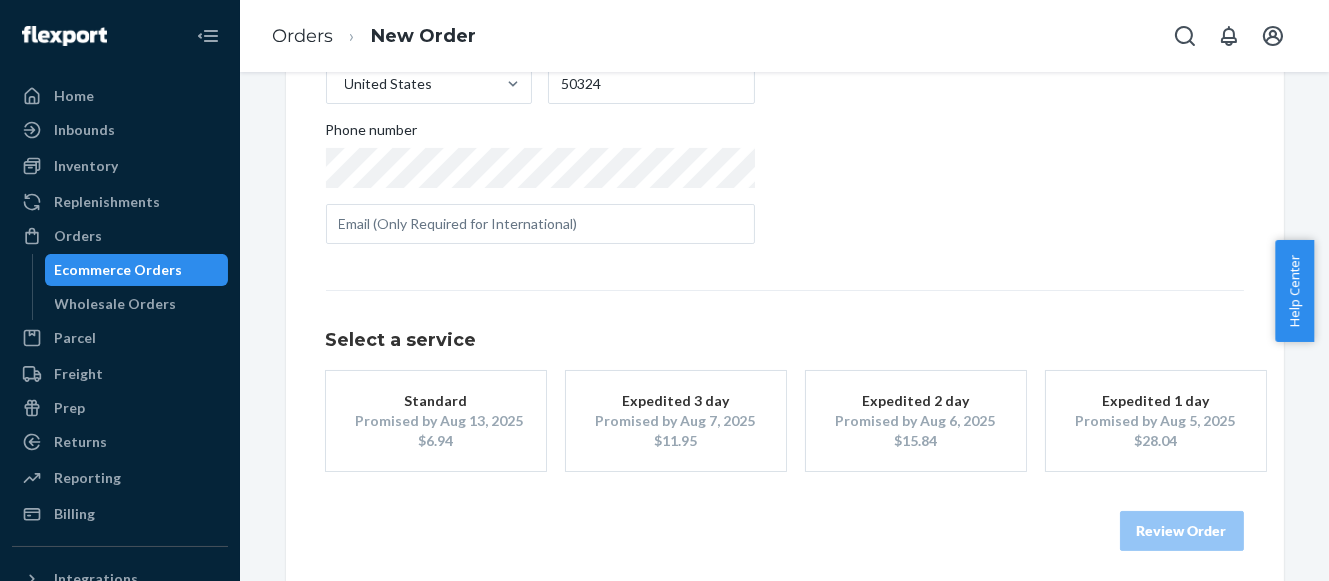 scroll, scrollTop: 429, scrollLeft: 0, axis: vertical 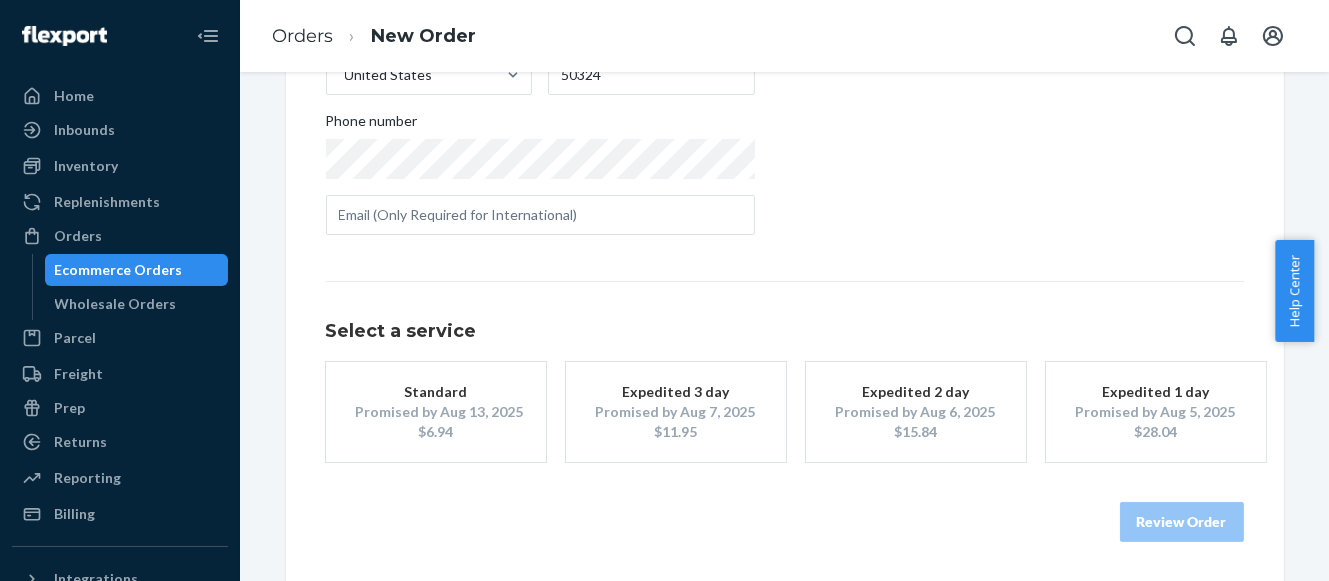 click on "Promised by Aug 6, 2025" at bounding box center (916, 412) 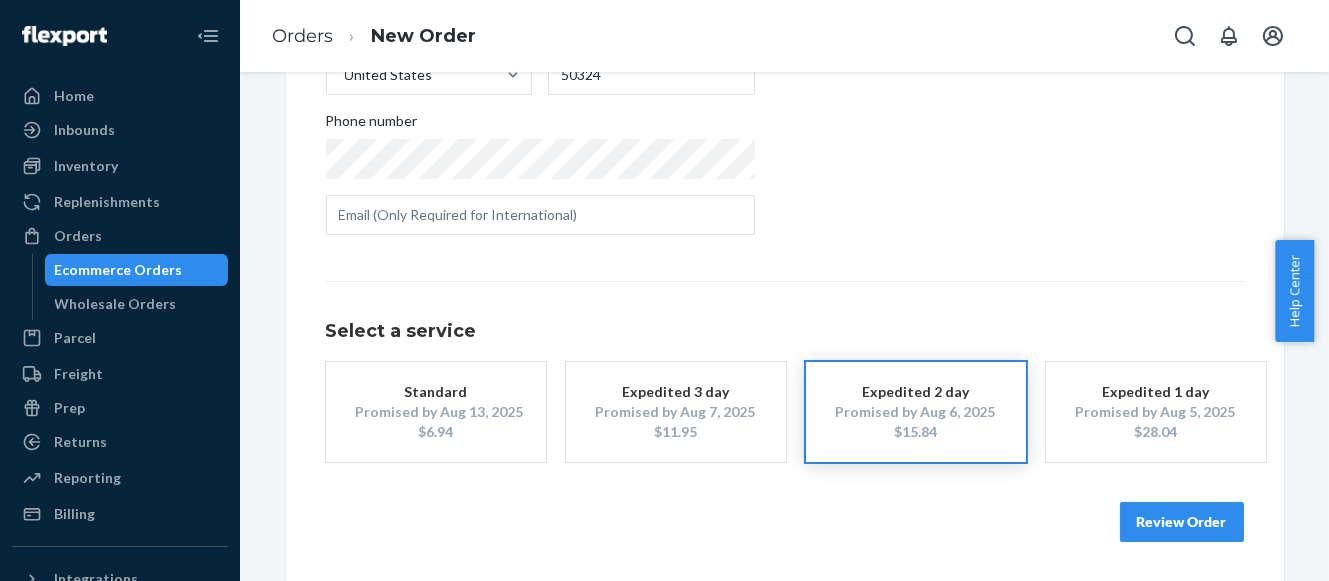 click on "Review Order" at bounding box center [1182, 522] 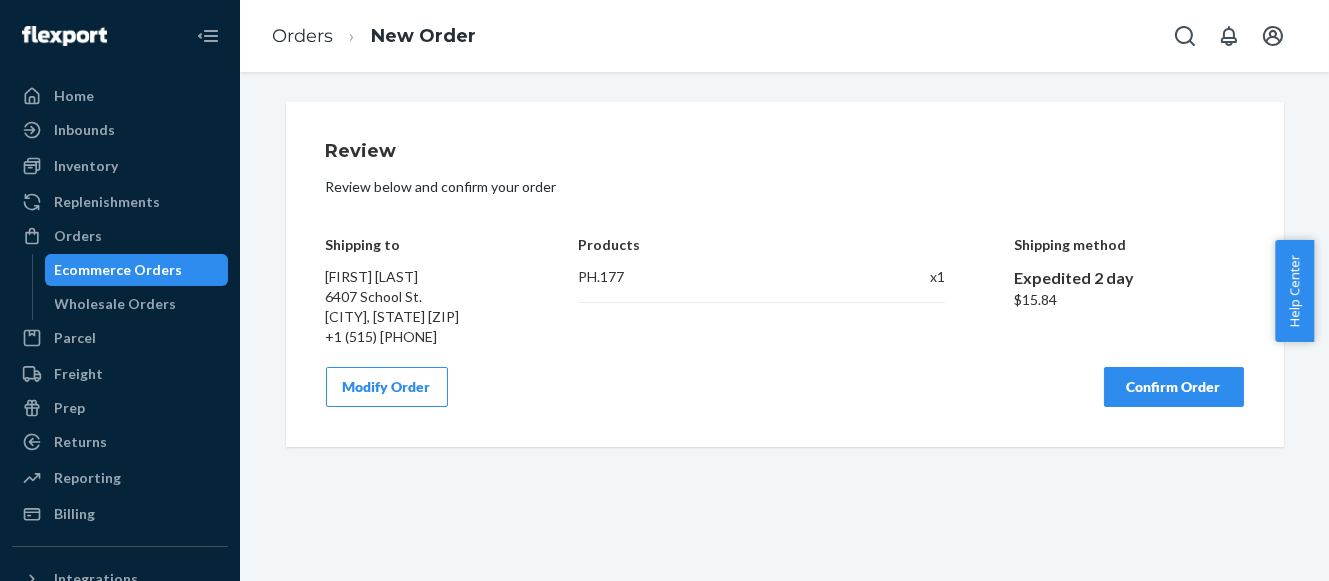 click on "Confirm Order" at bounding box center [1174, 387] 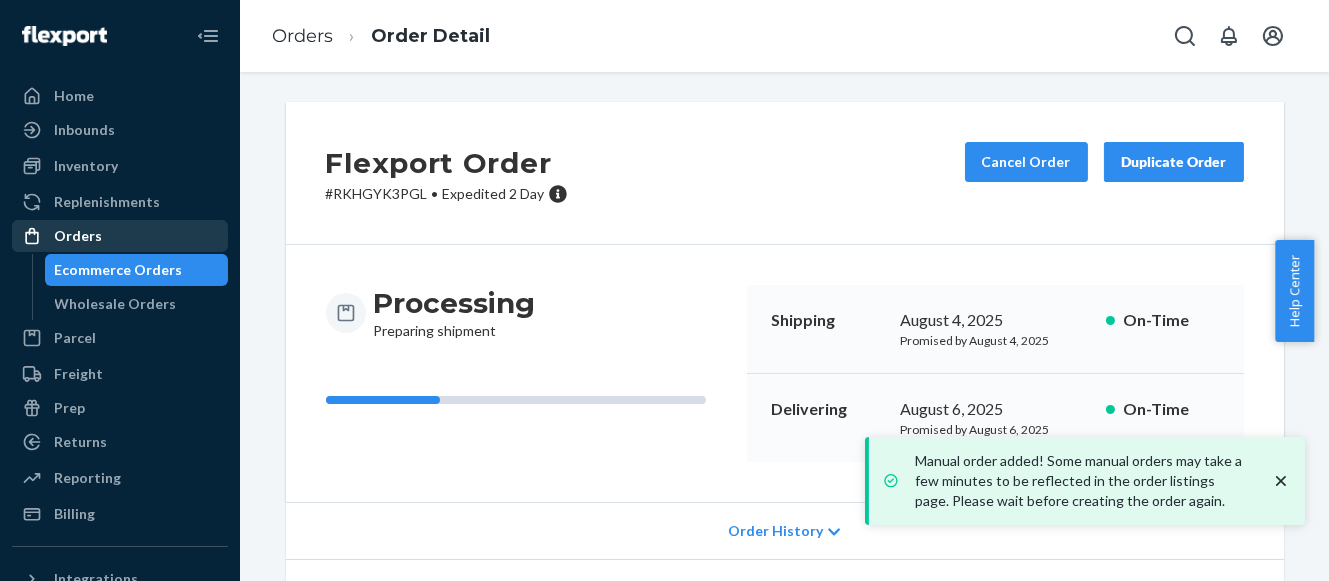 click on "Orders" at bounding box center [120, 236] 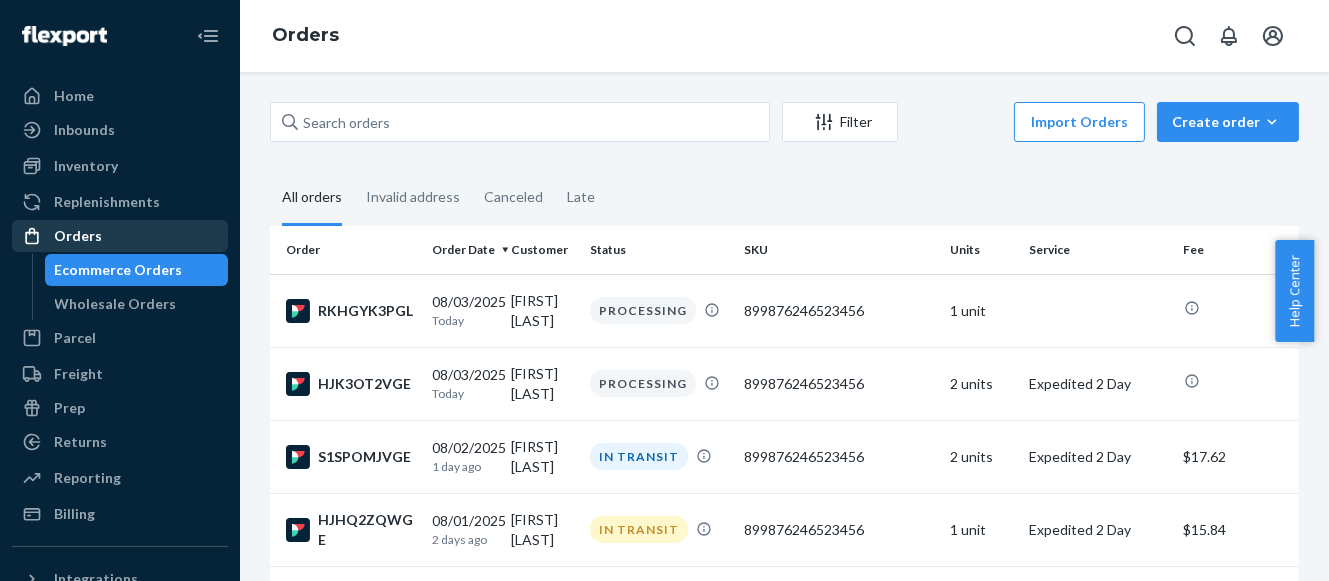 click on "Orders" at bounding box center [78, 236] 